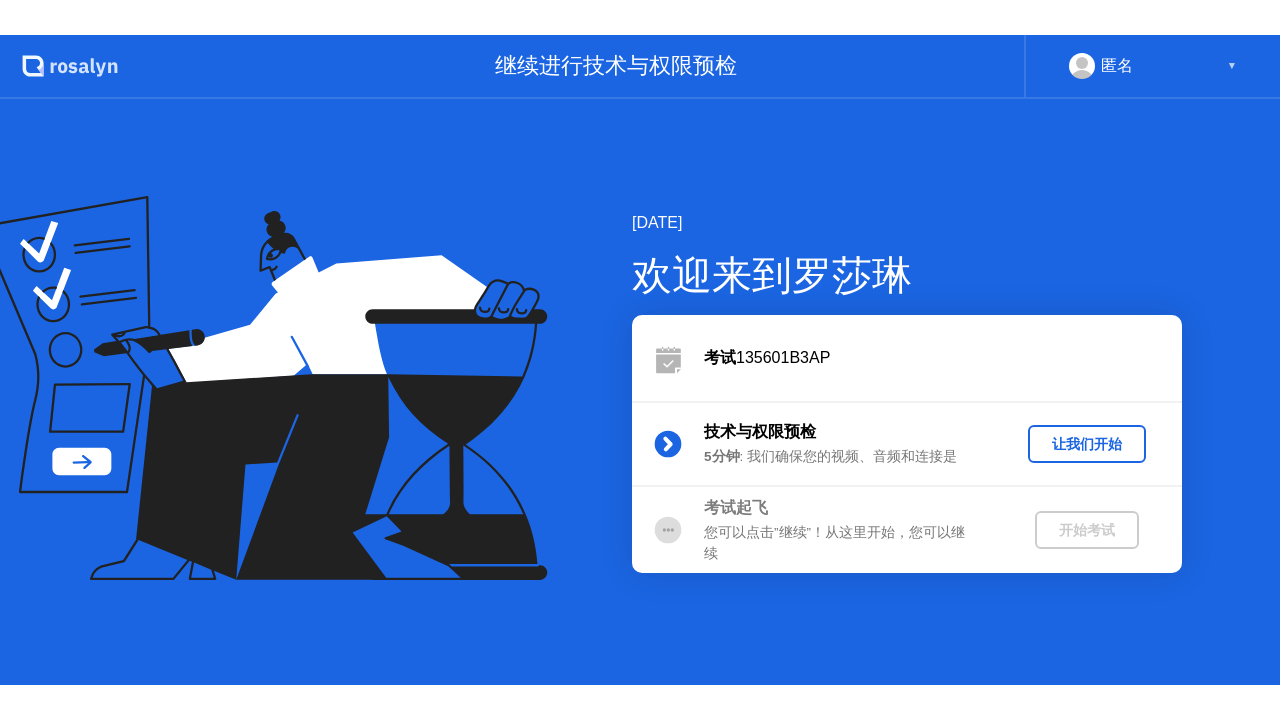 scroll, scrollTop: 0, scrollLeft: 0, axis: both 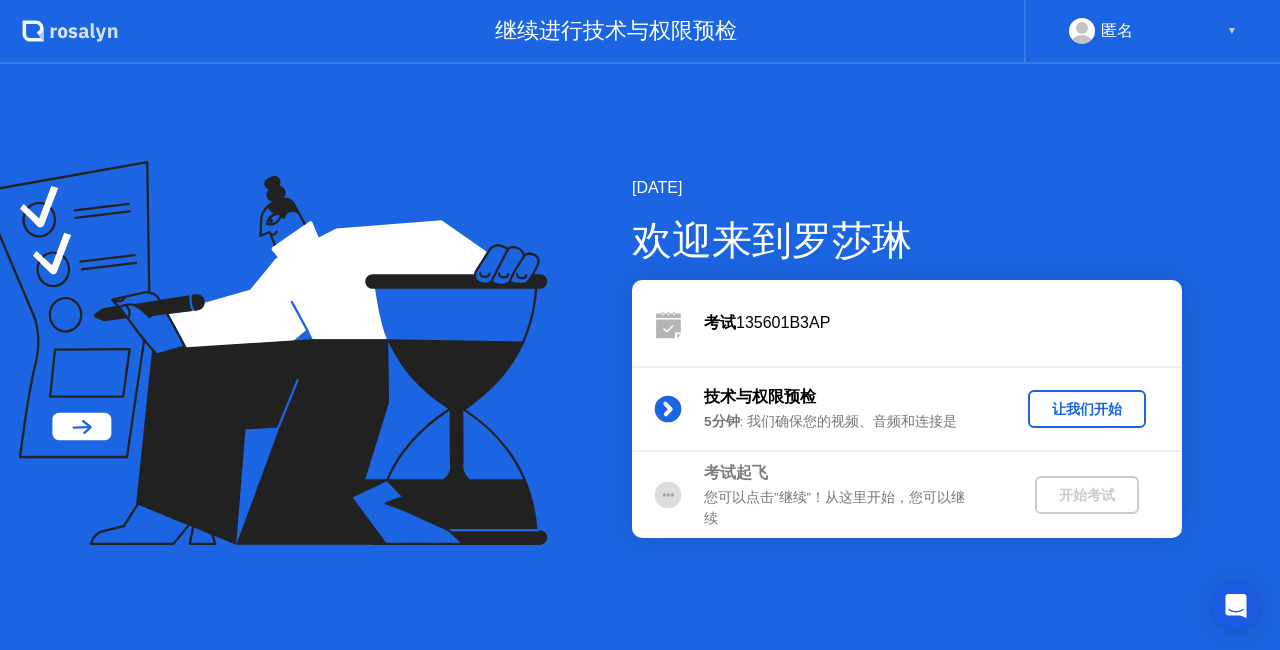 click 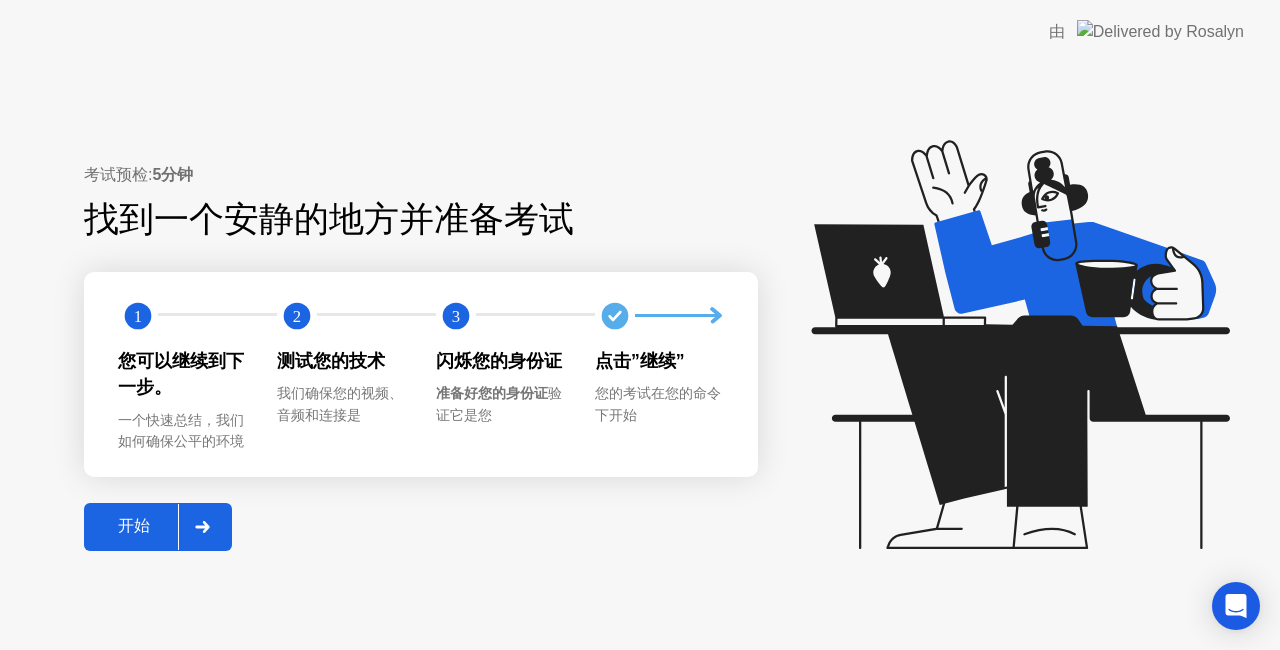 click on "考试预检:  5分钟" 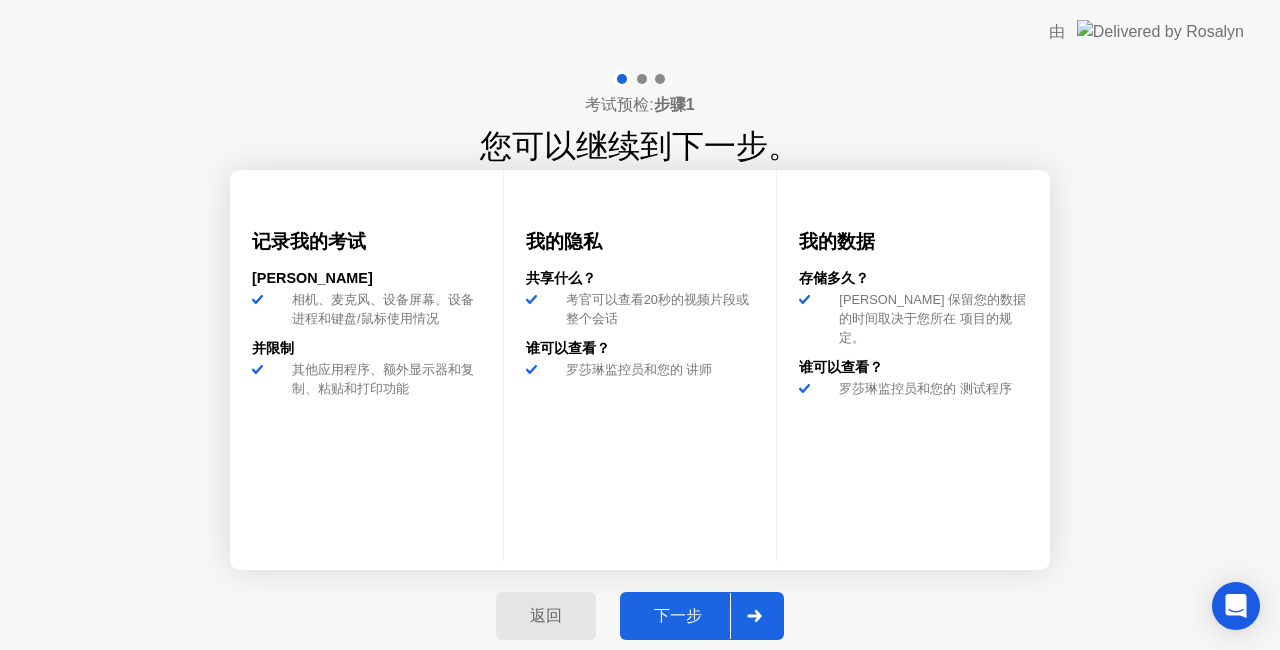 click on "下一步" 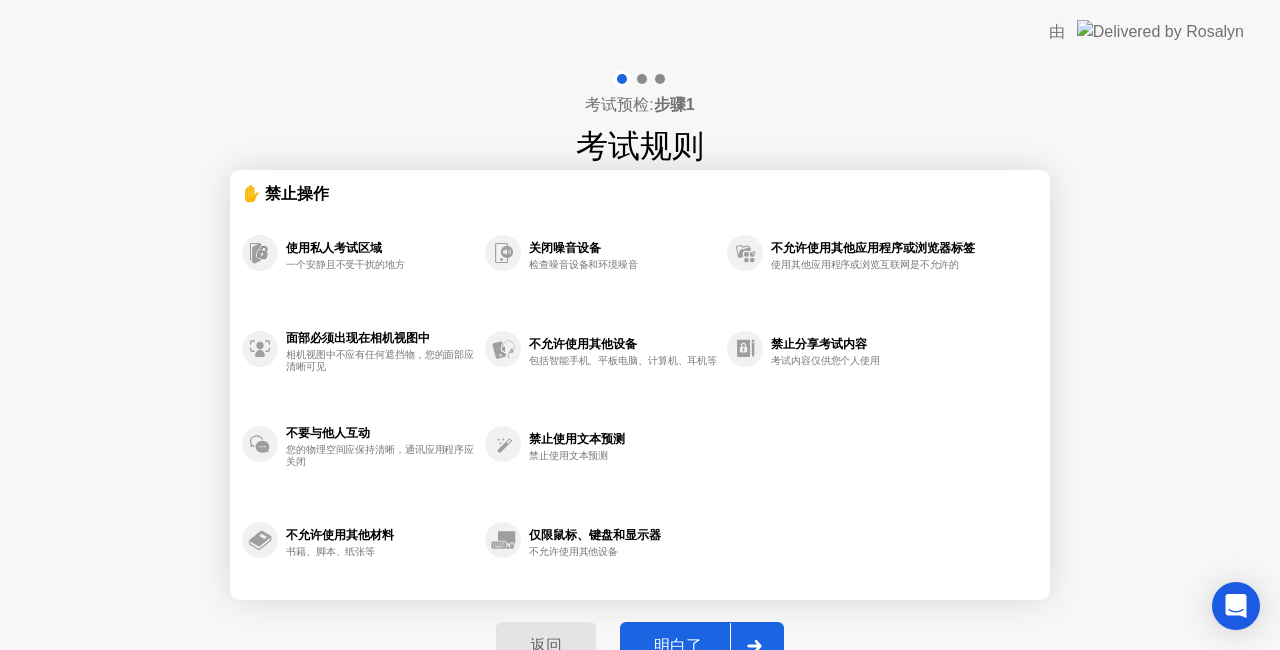 click on "明白了" 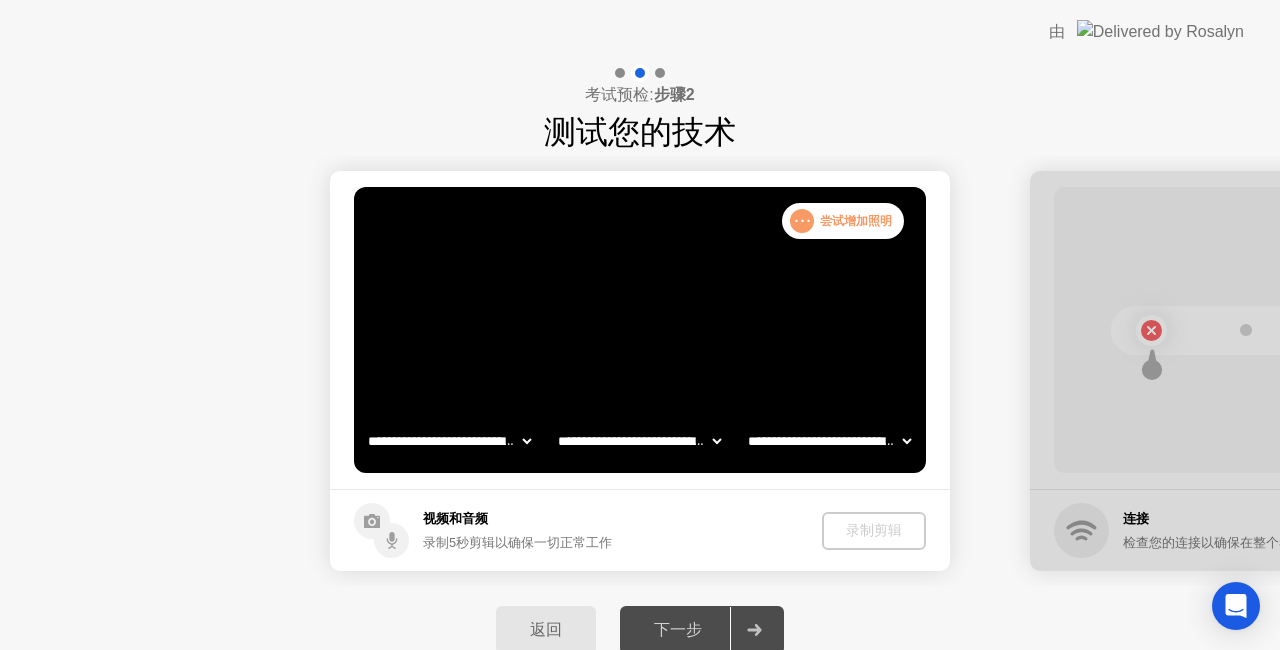 click on "录制剪辑" 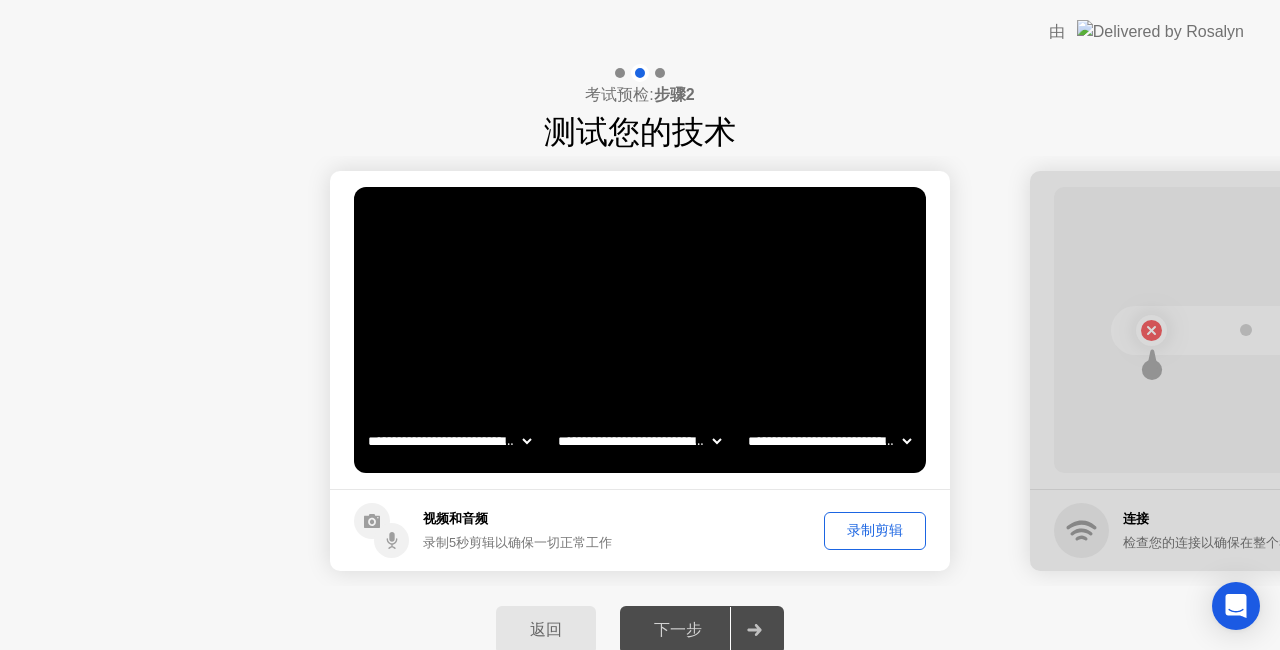 click on "录制剪辑" 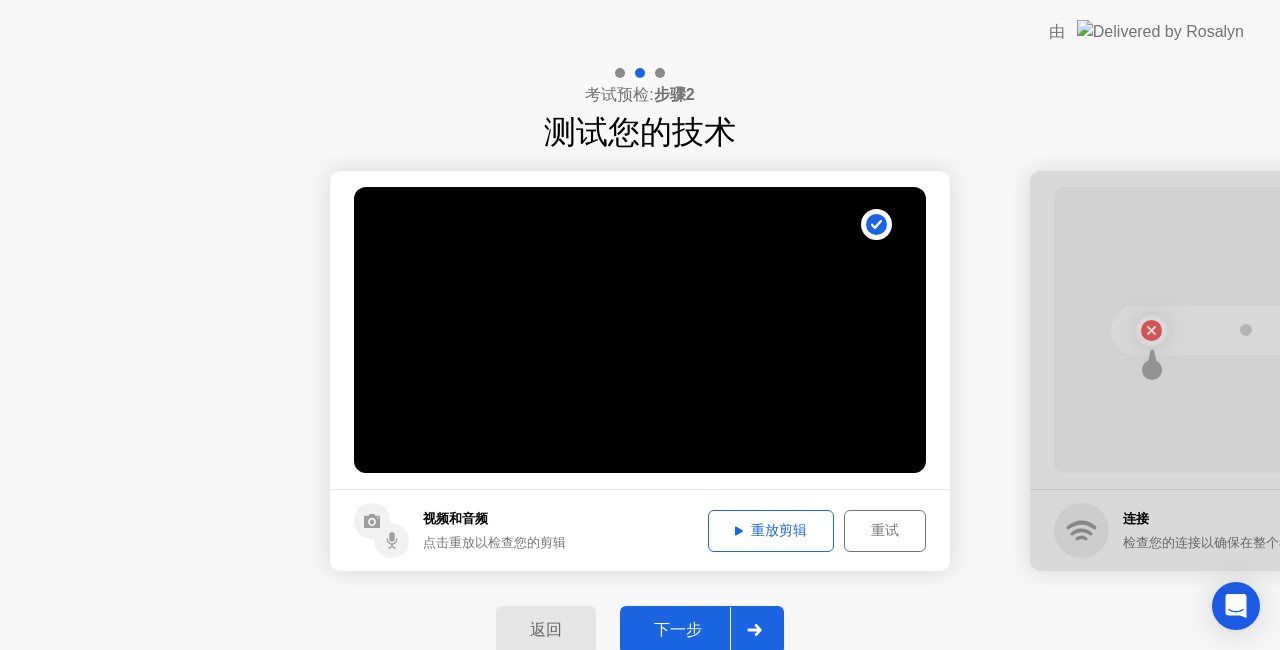 click on "下一步" 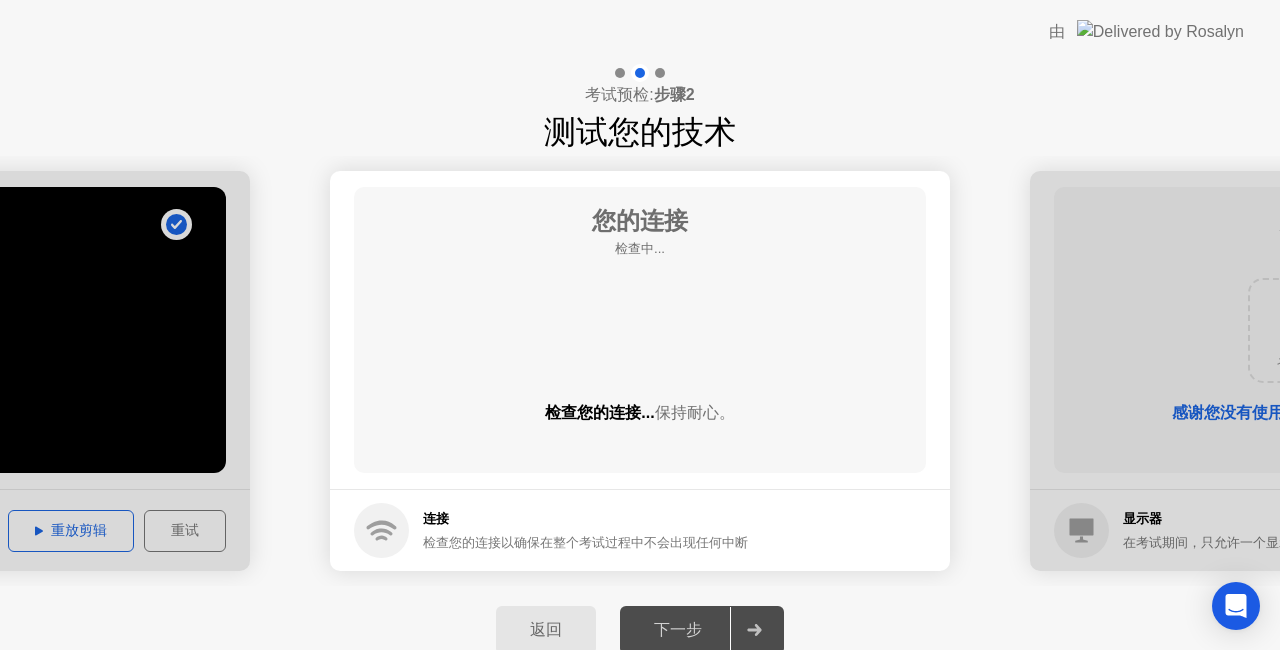click on "您的连接 检查中...  检查您的连接...  保持耐心。" 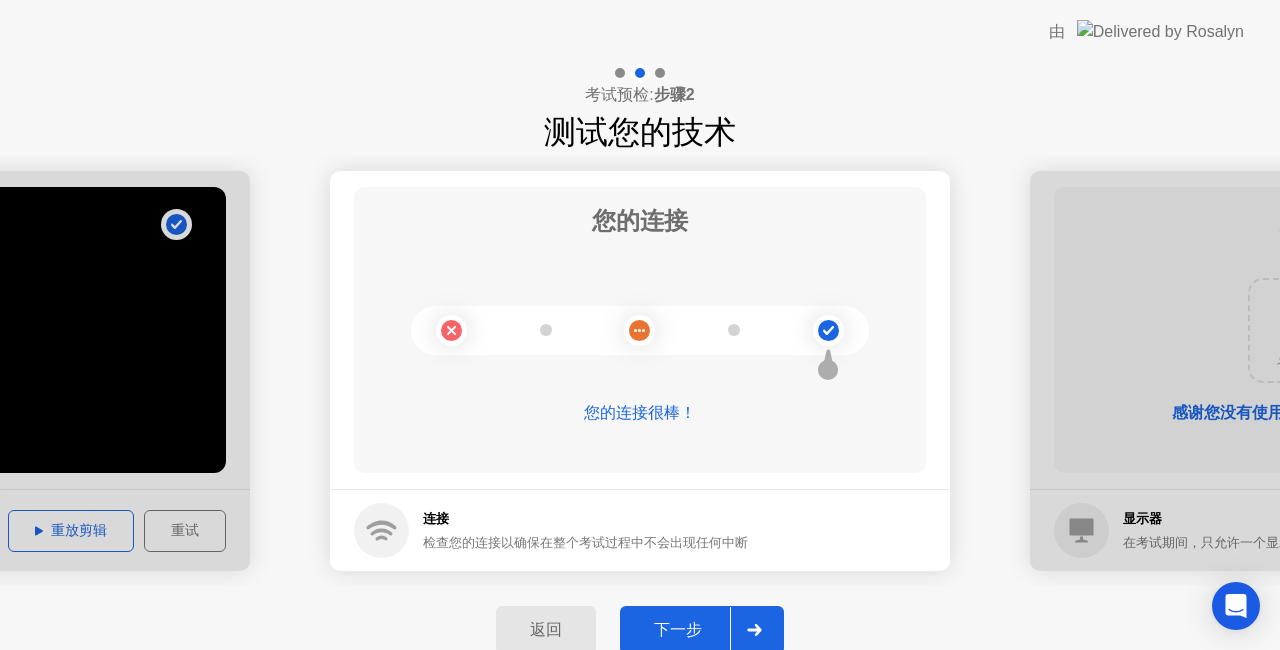 click on "下一步" 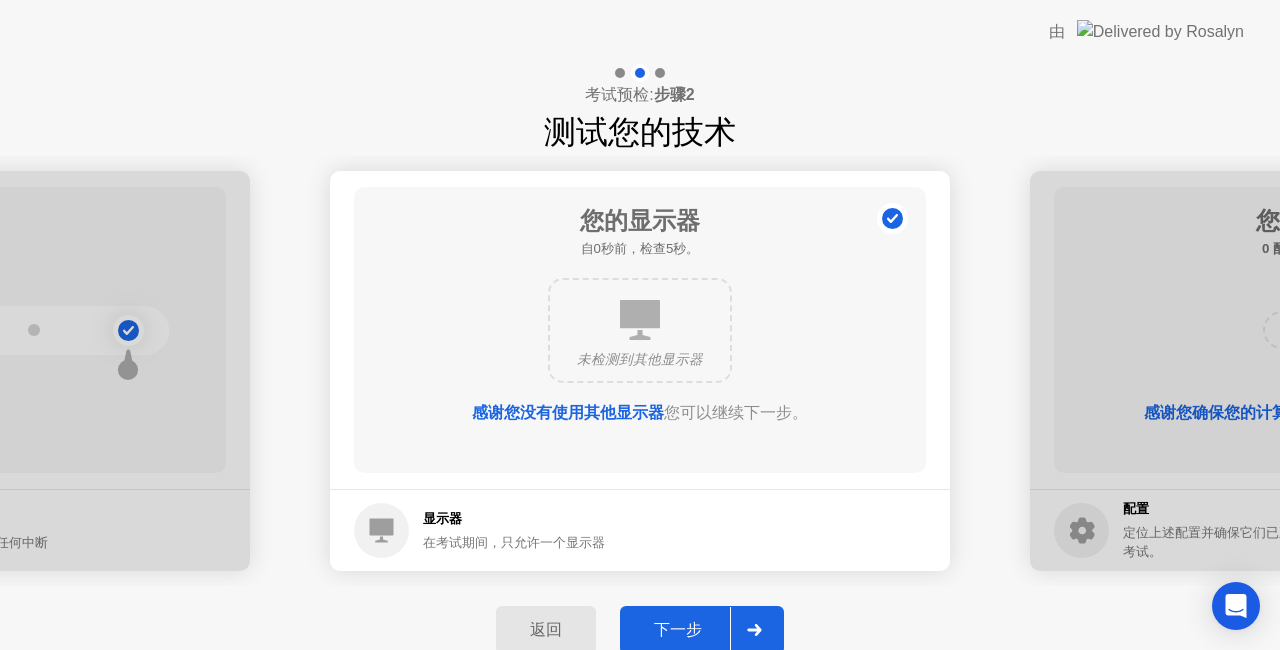 click on "下一步" 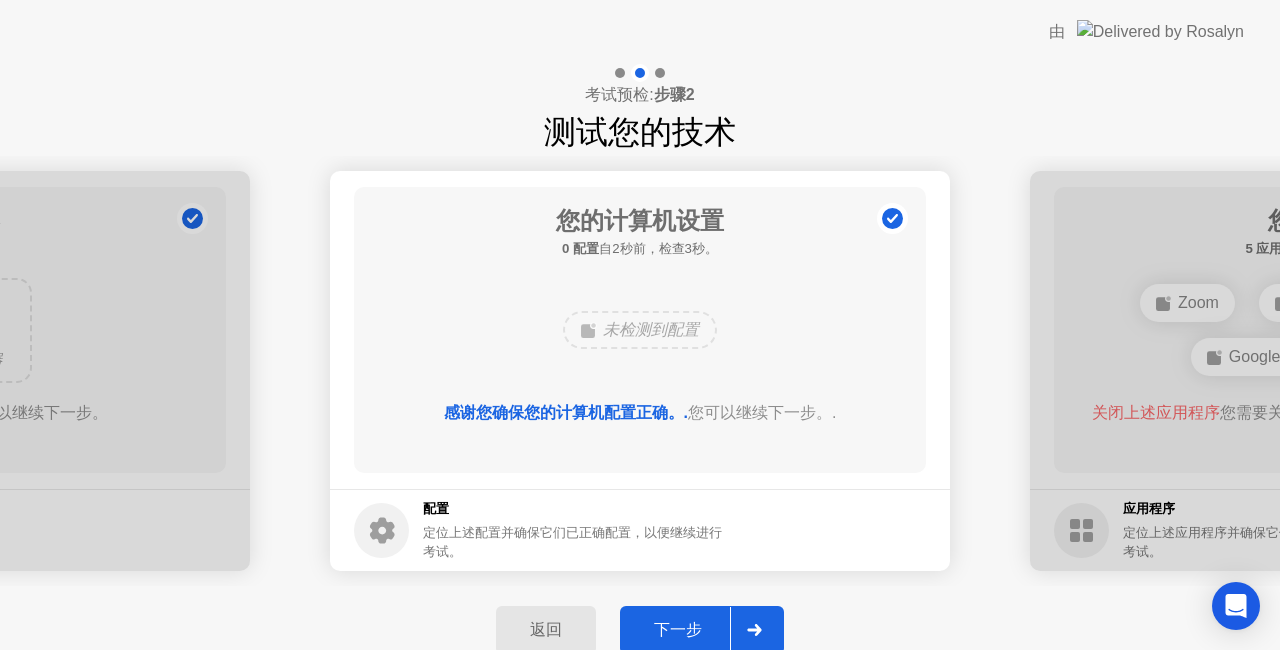 click on "下一步" 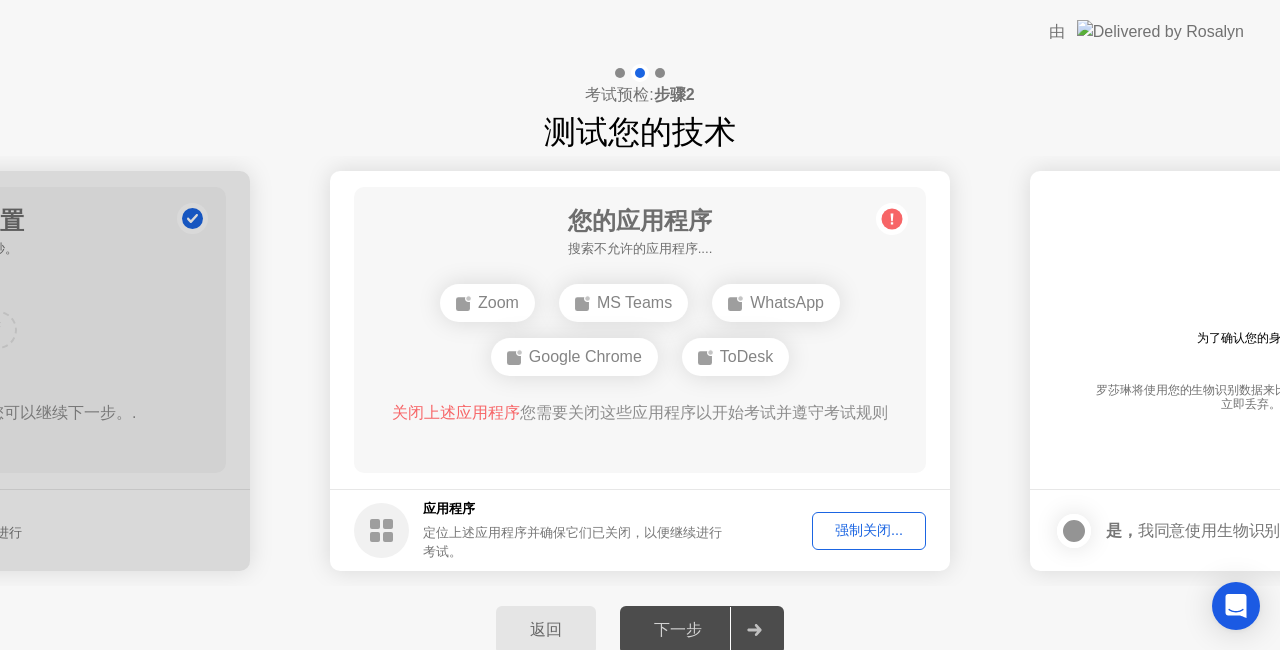 click on "您的应用程序  搜索不允许的应用程序....  Zoom   MS Teams   WhatsApp   Google Chrome   ToDesk  关闭上述应用程序  您需要关闭这些应用程序以开始考试并遵守考试规则" 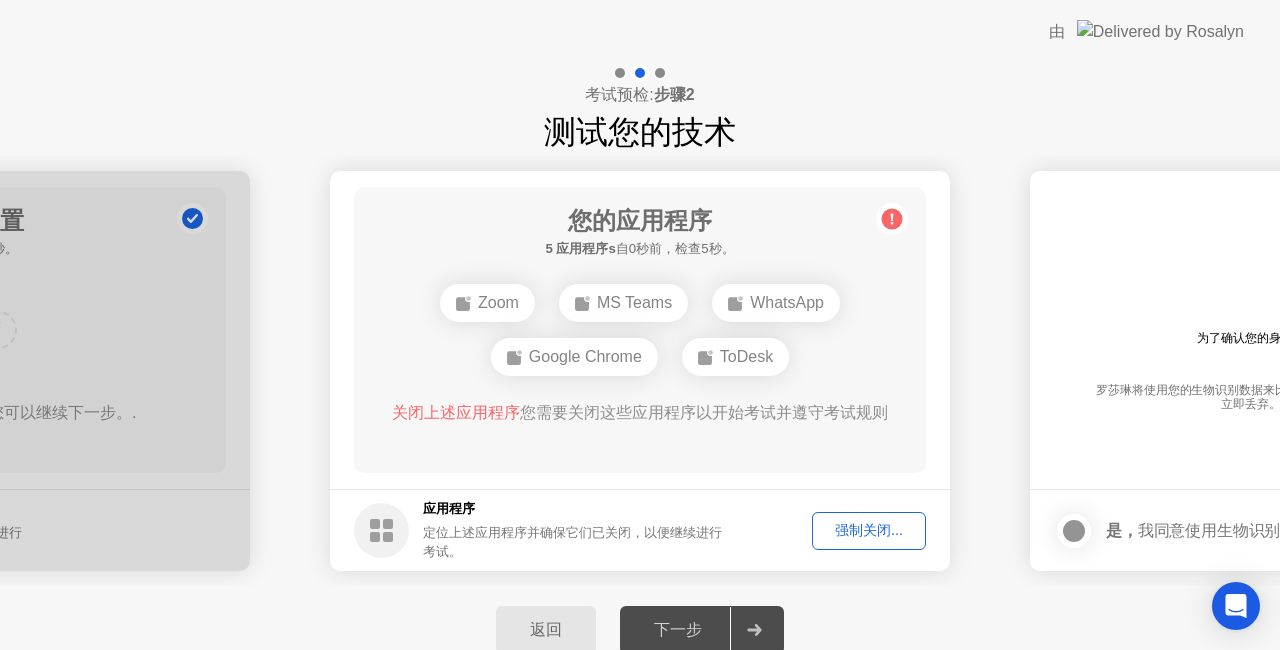 click 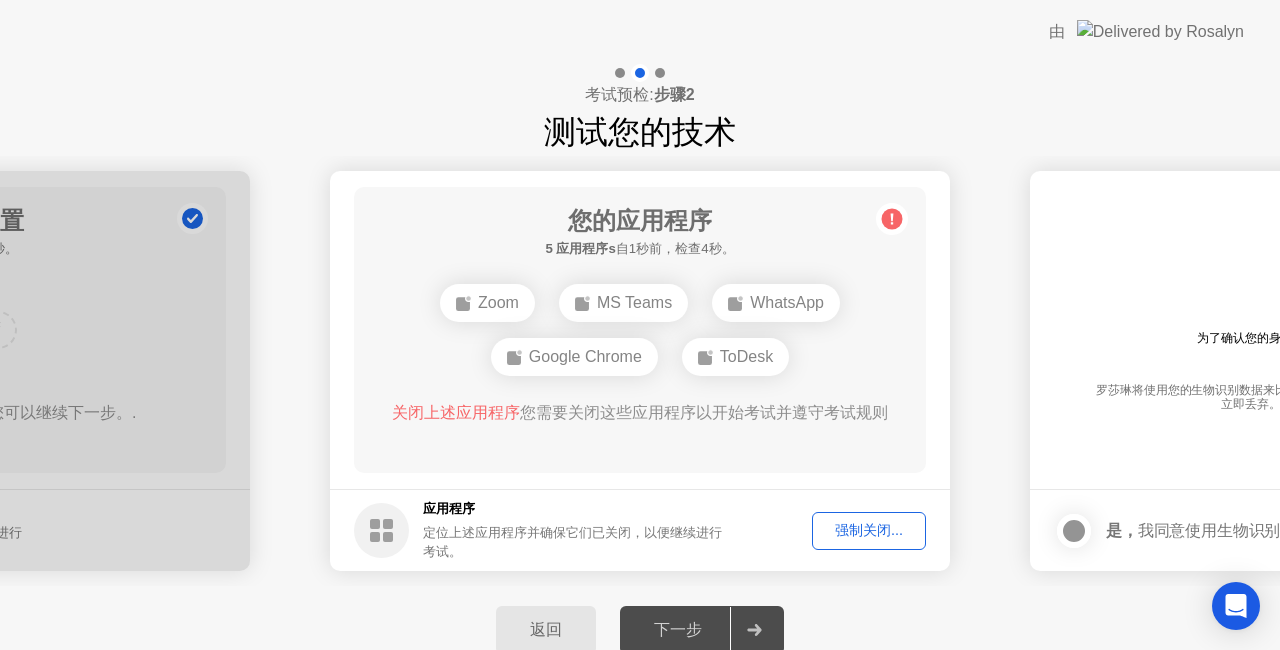 click on "返回 下一步" 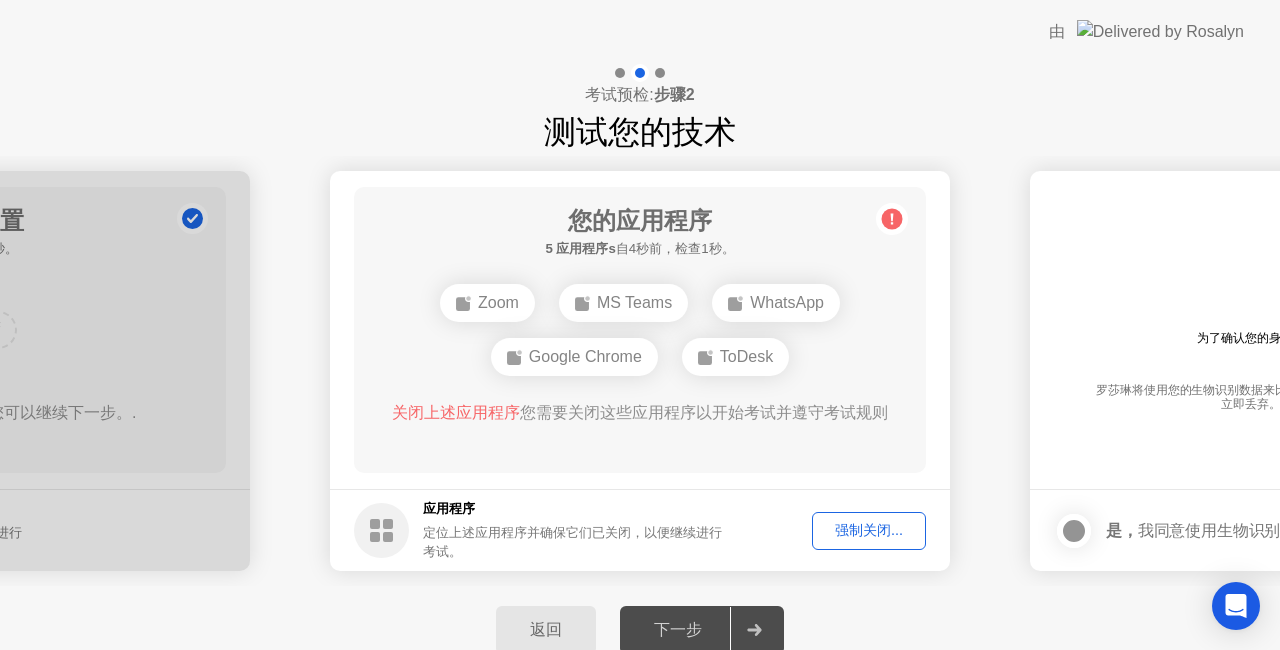 click on "强制关闭..." 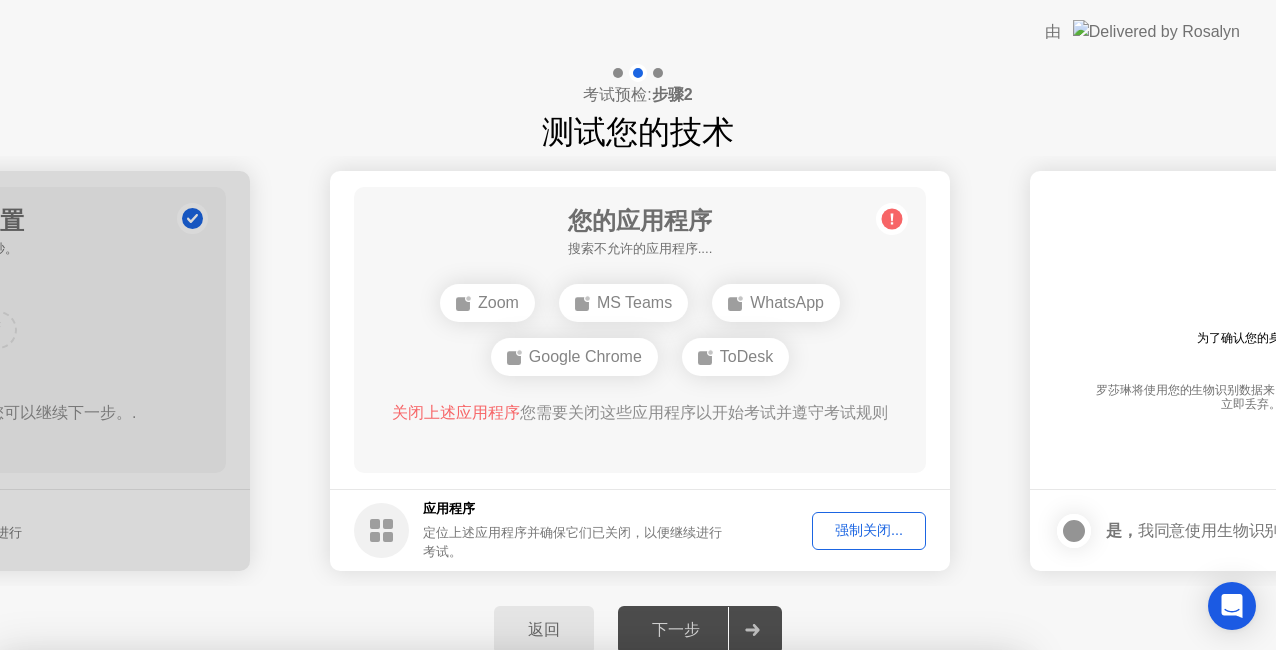 click on "确认" at bounding box center (569, 979) 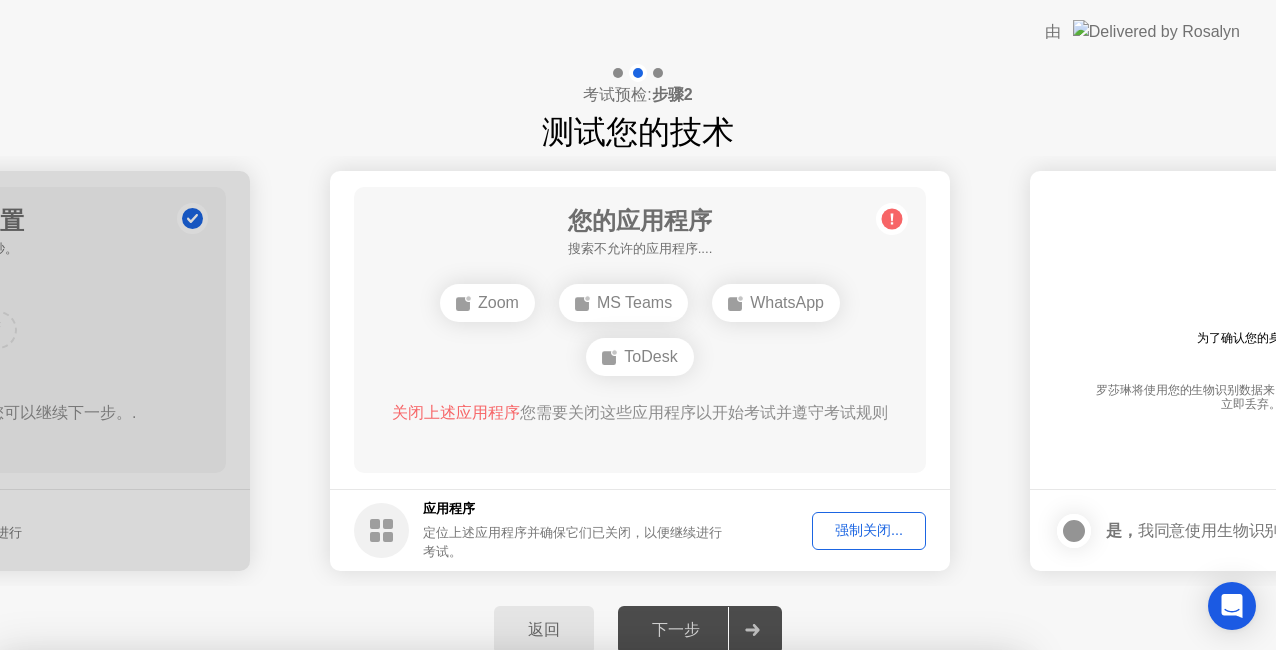 click on "关闭" at bounding box center [436, 887] 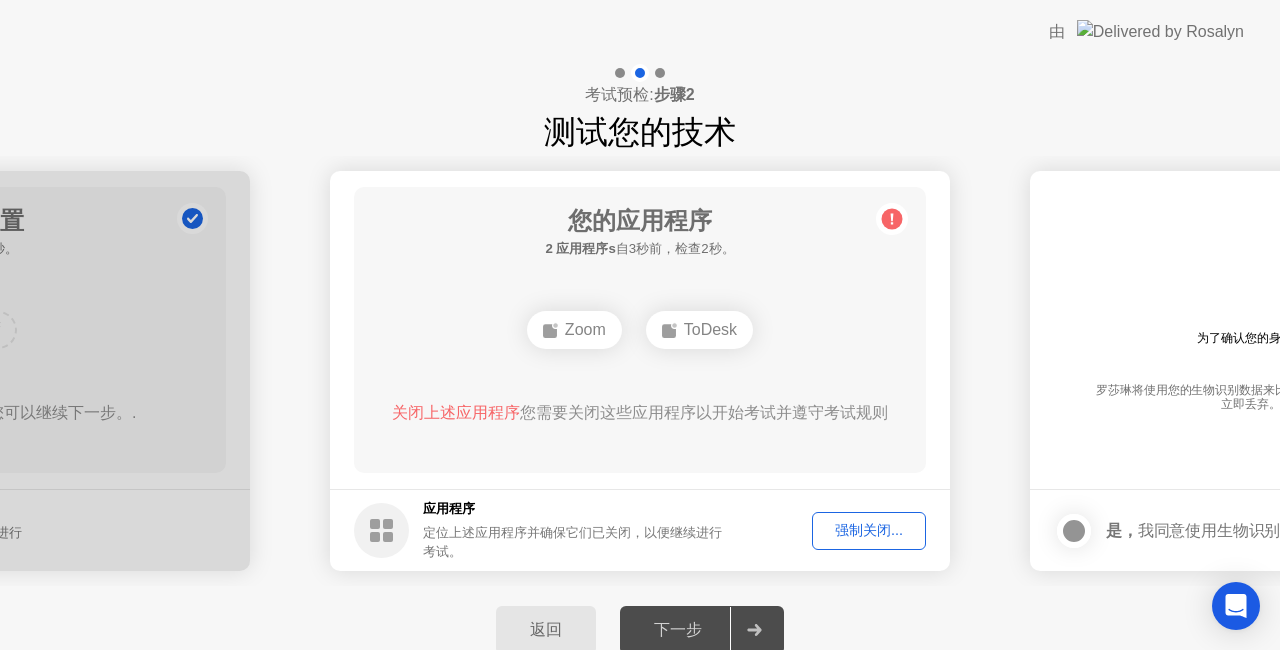 click on "强制关闭..." 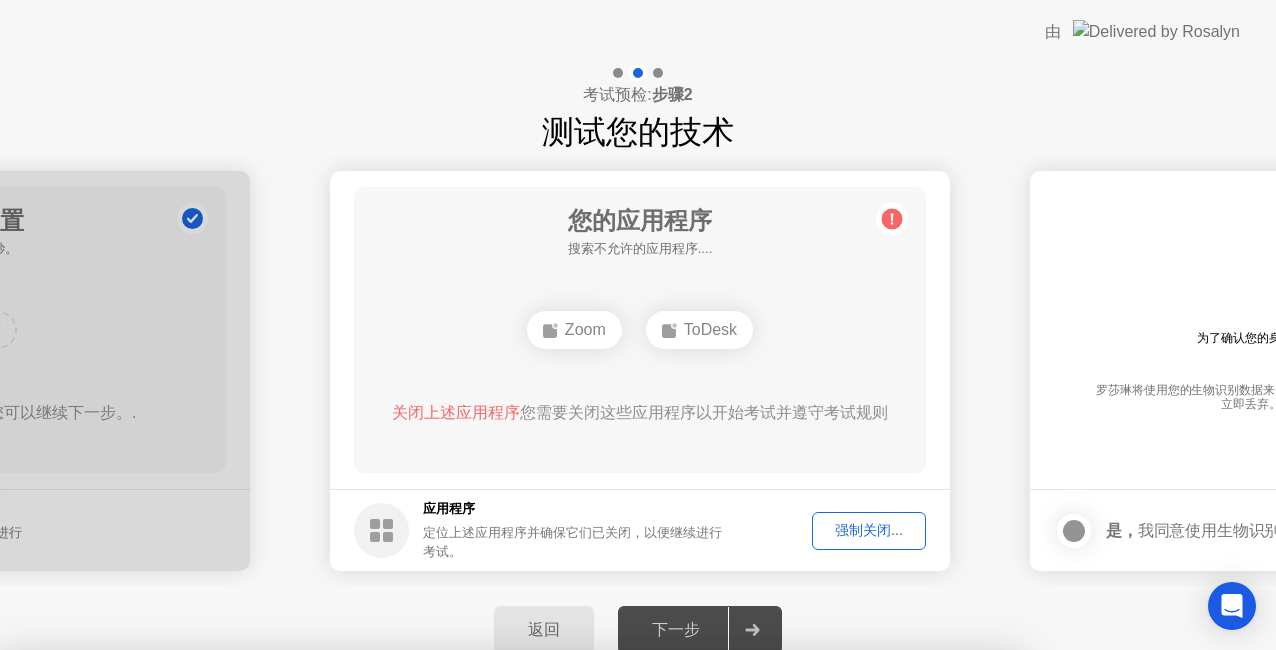 click on "确认" at bounding box center [569, 925] 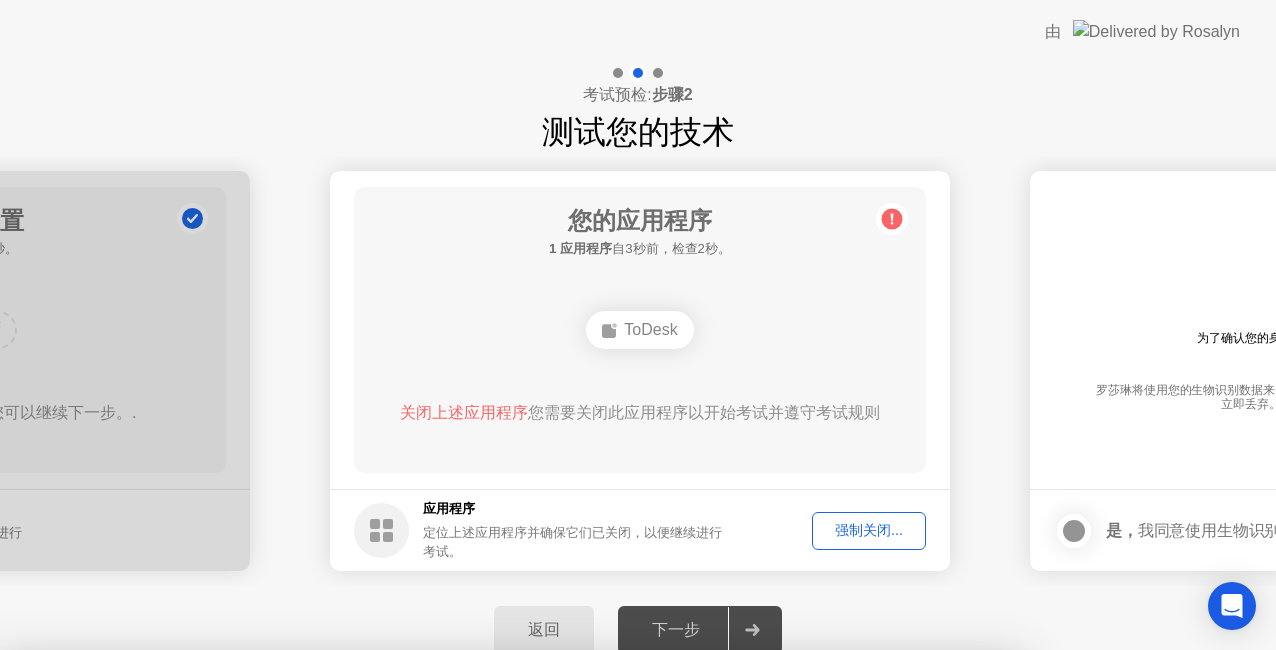 click on "ToDesk" at bounding box center [510, 821] 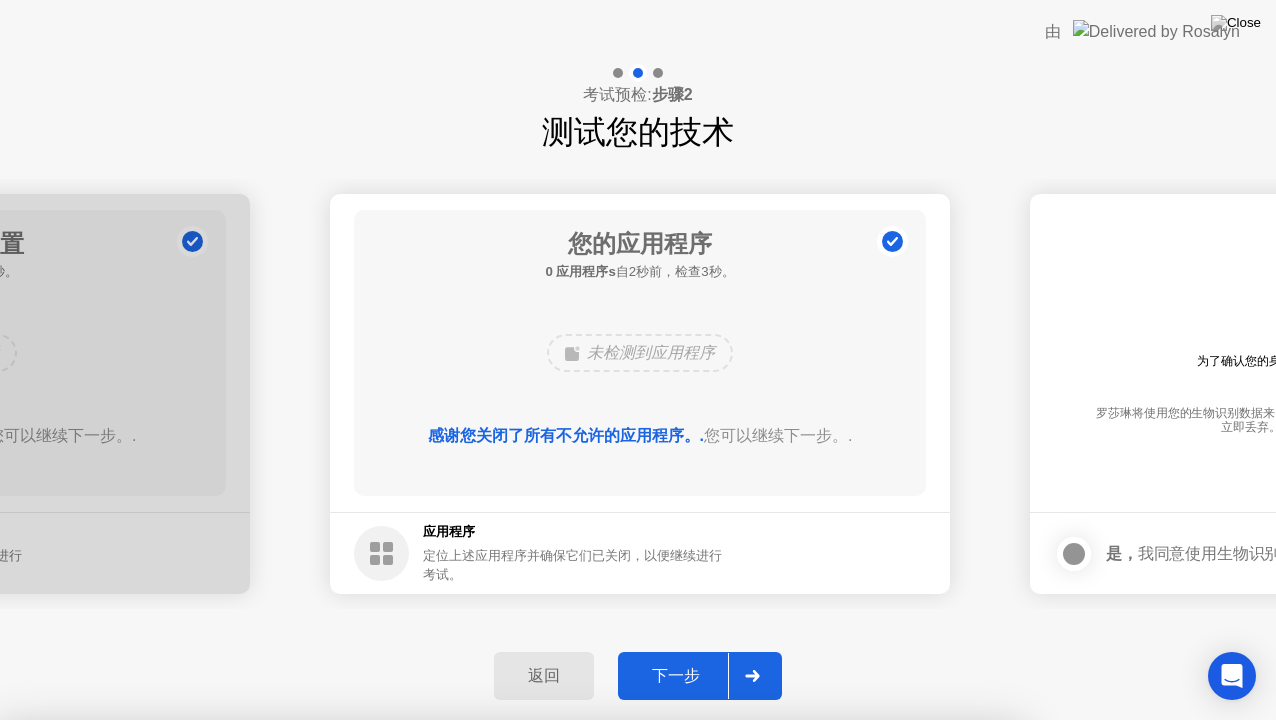 click on "关闭" at bounding box center [436, 957] 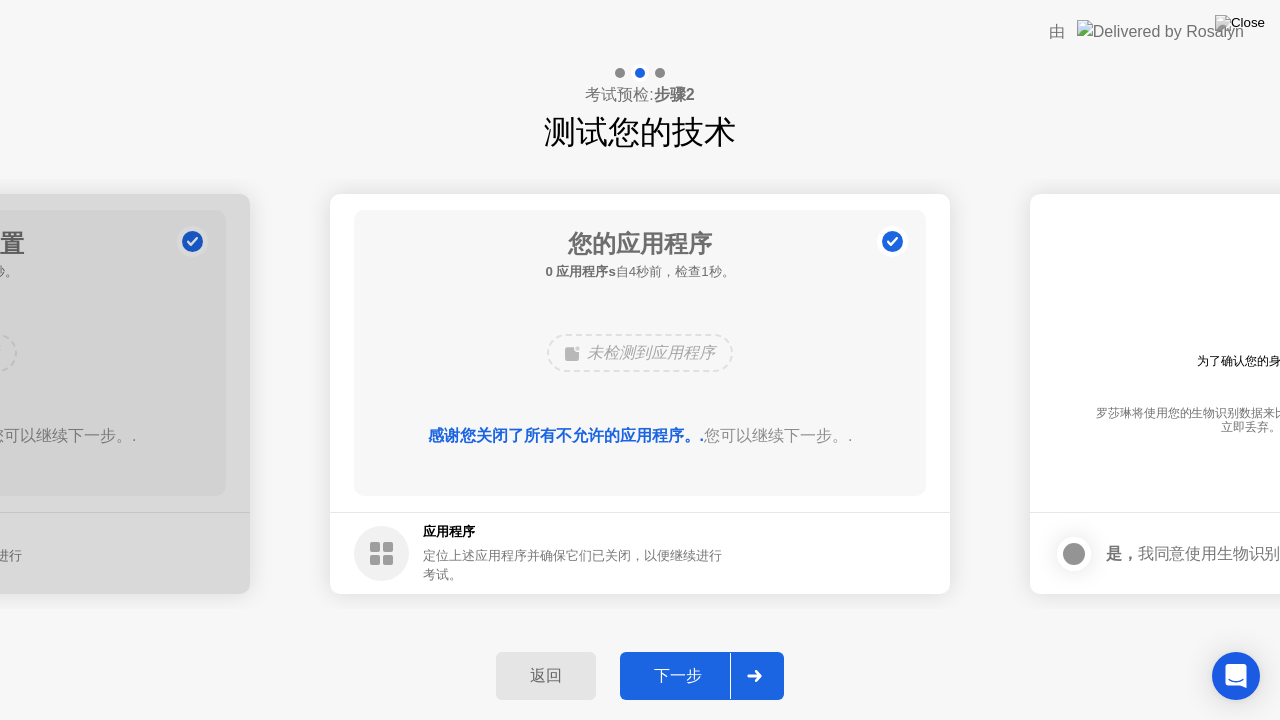click on "下一步" 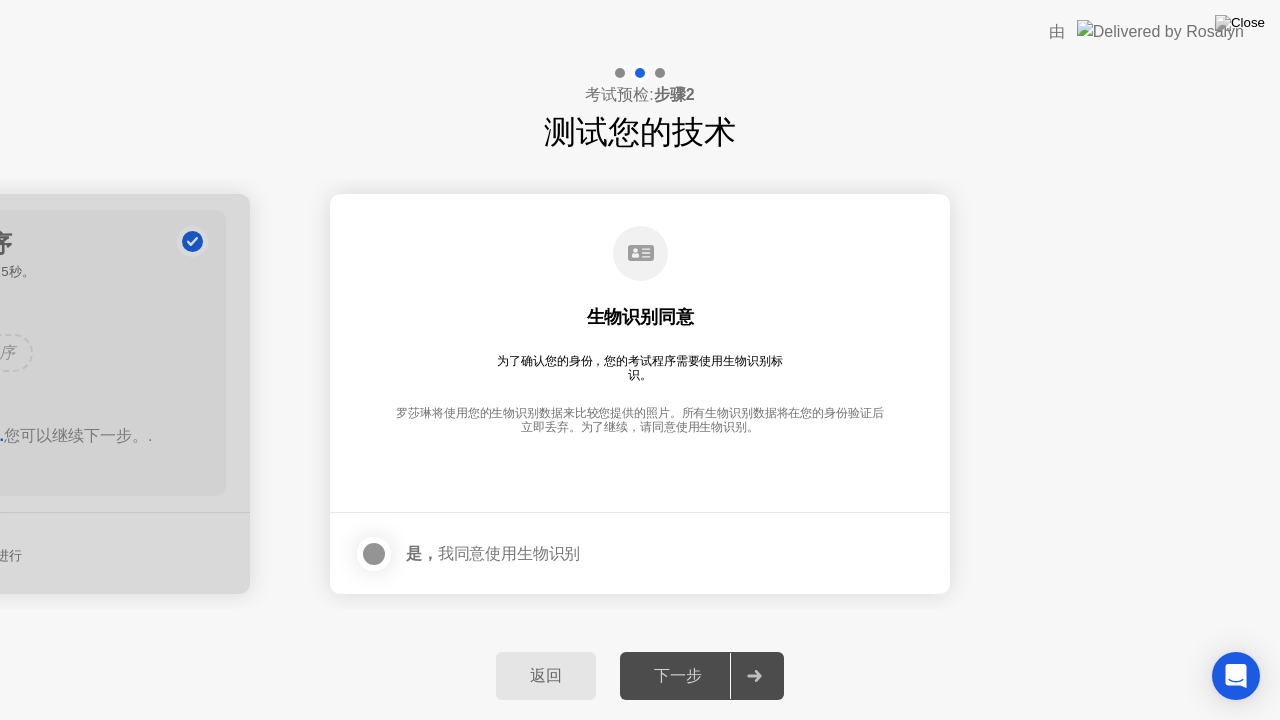 click 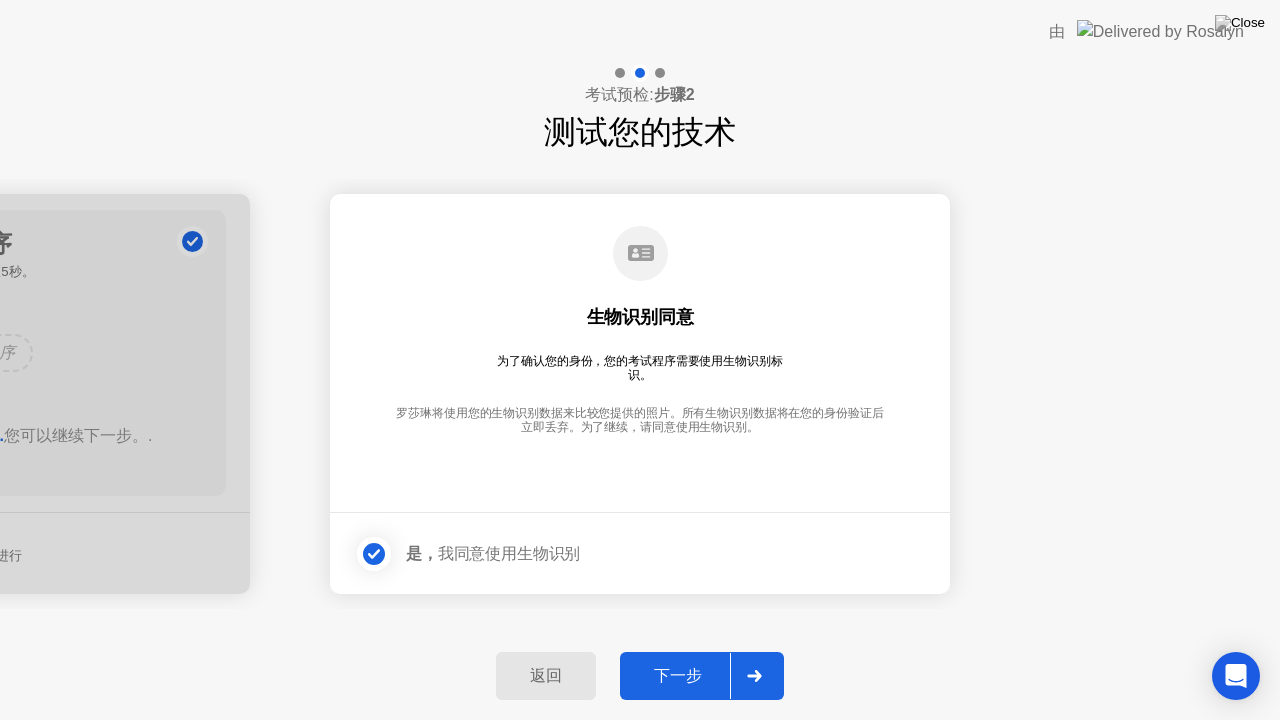 click on "下一步" 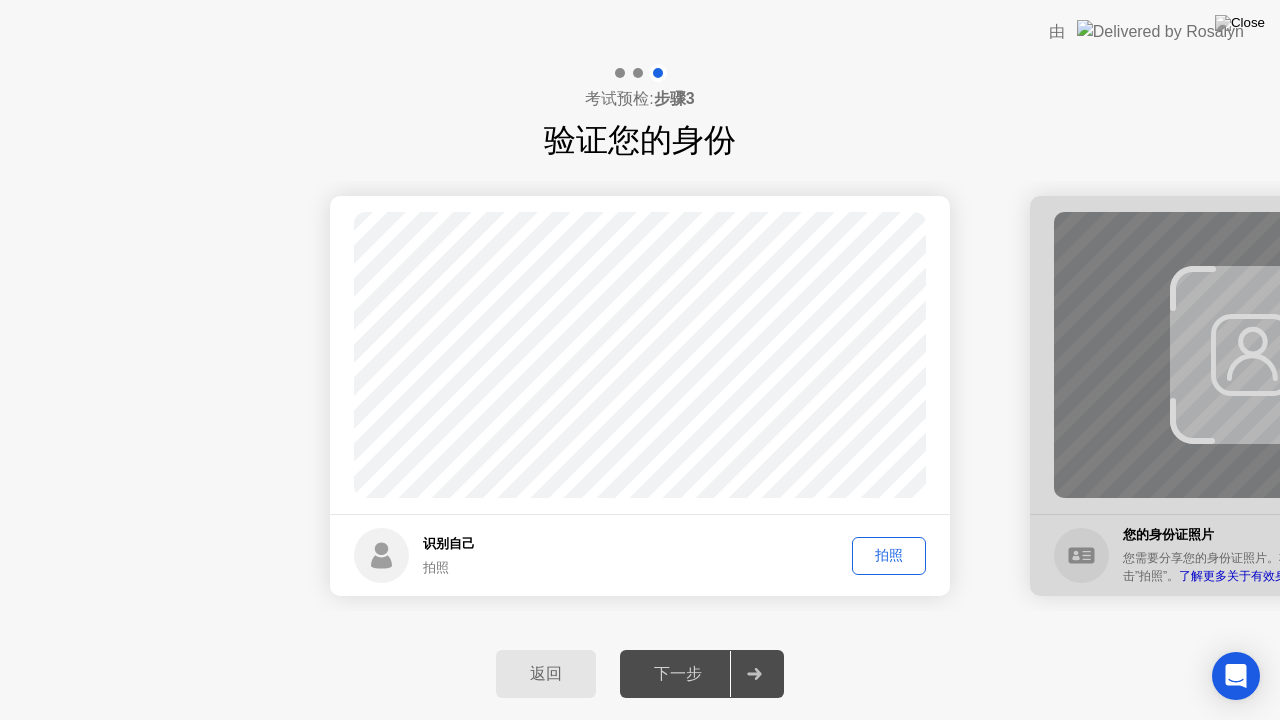click on "拍照" 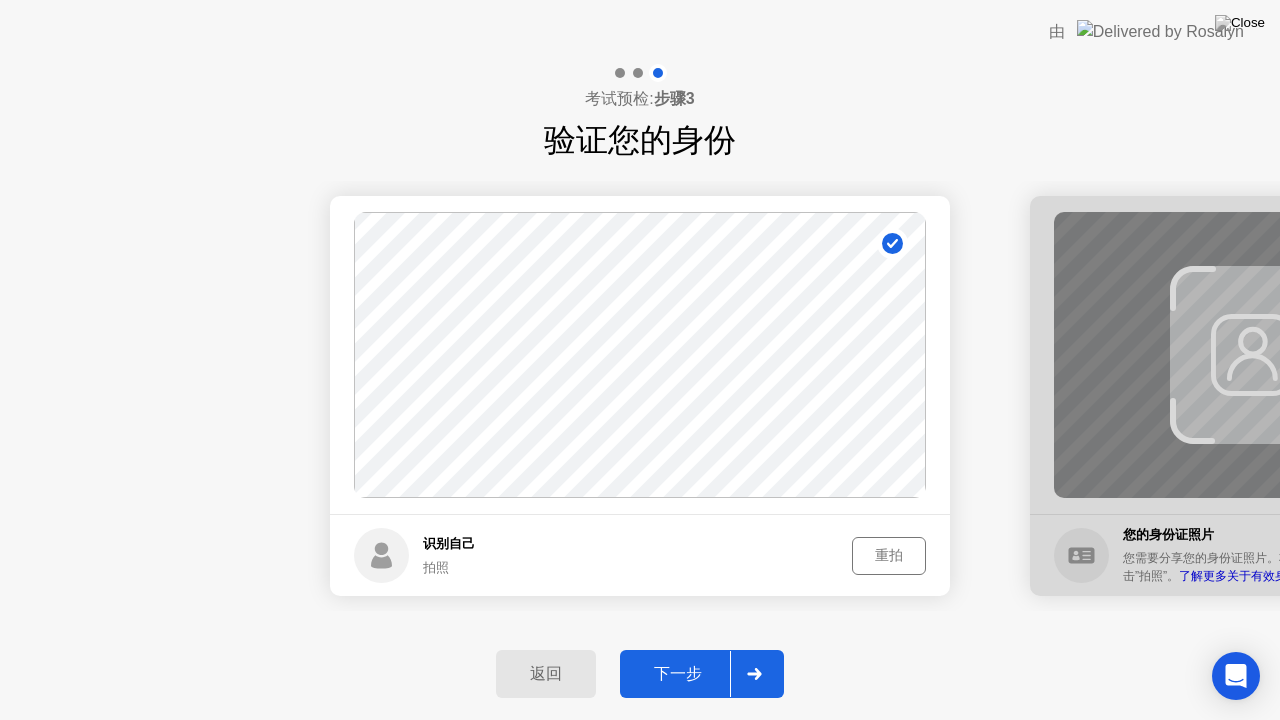 click on "下一步" 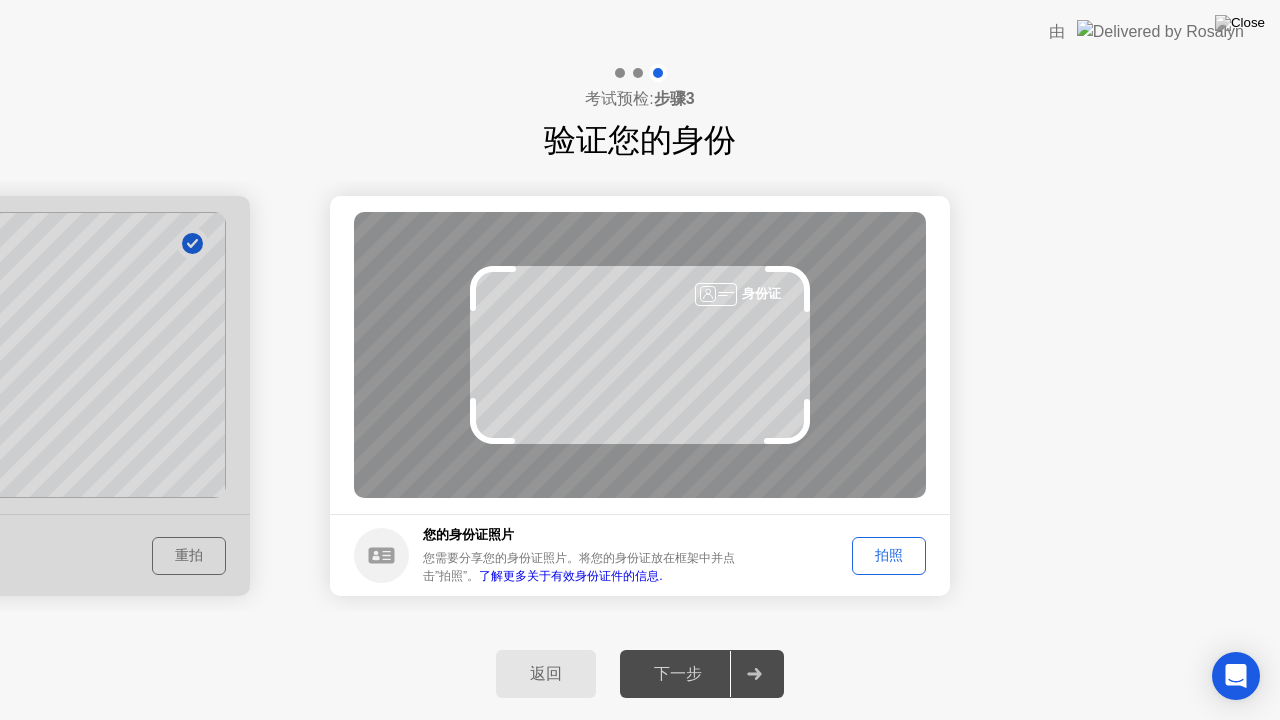 click on "拍照" 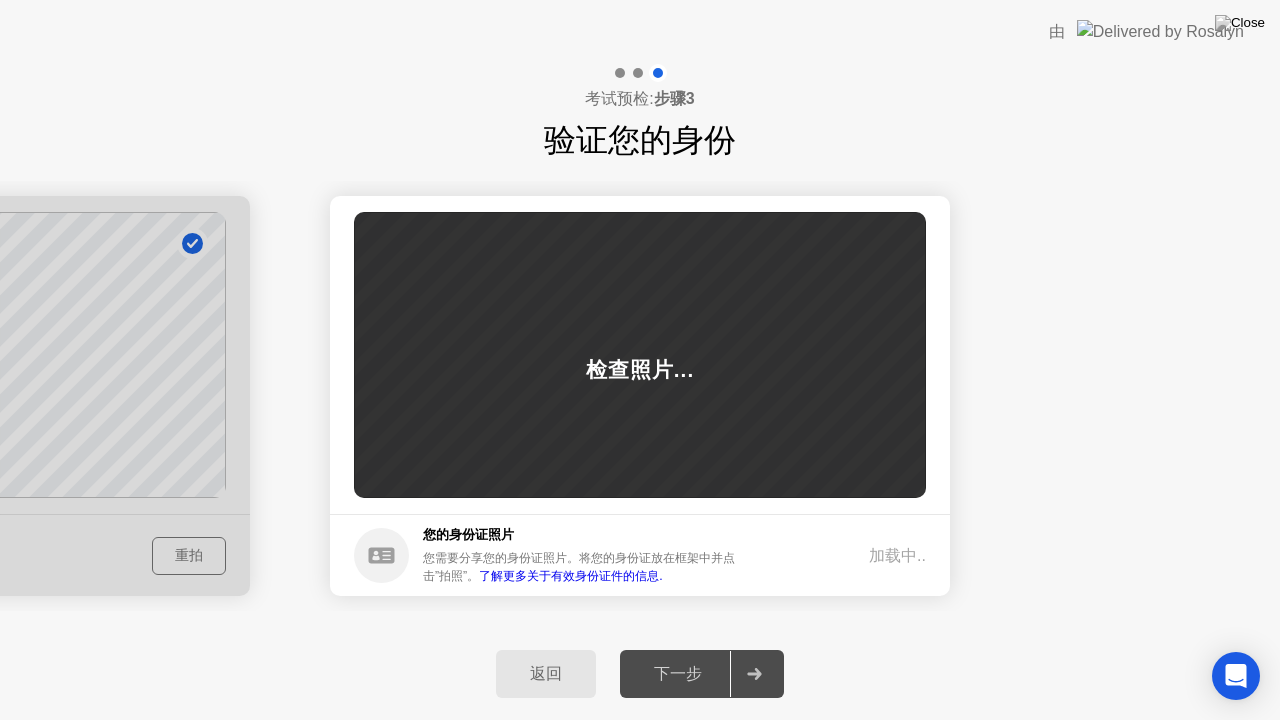 click on "您的身份证照片 您需要分享您的身份证照片。将您的身份证放在框架中并点击”拍照”。  了解更多关于有效身份证件的信息. 加载中.." 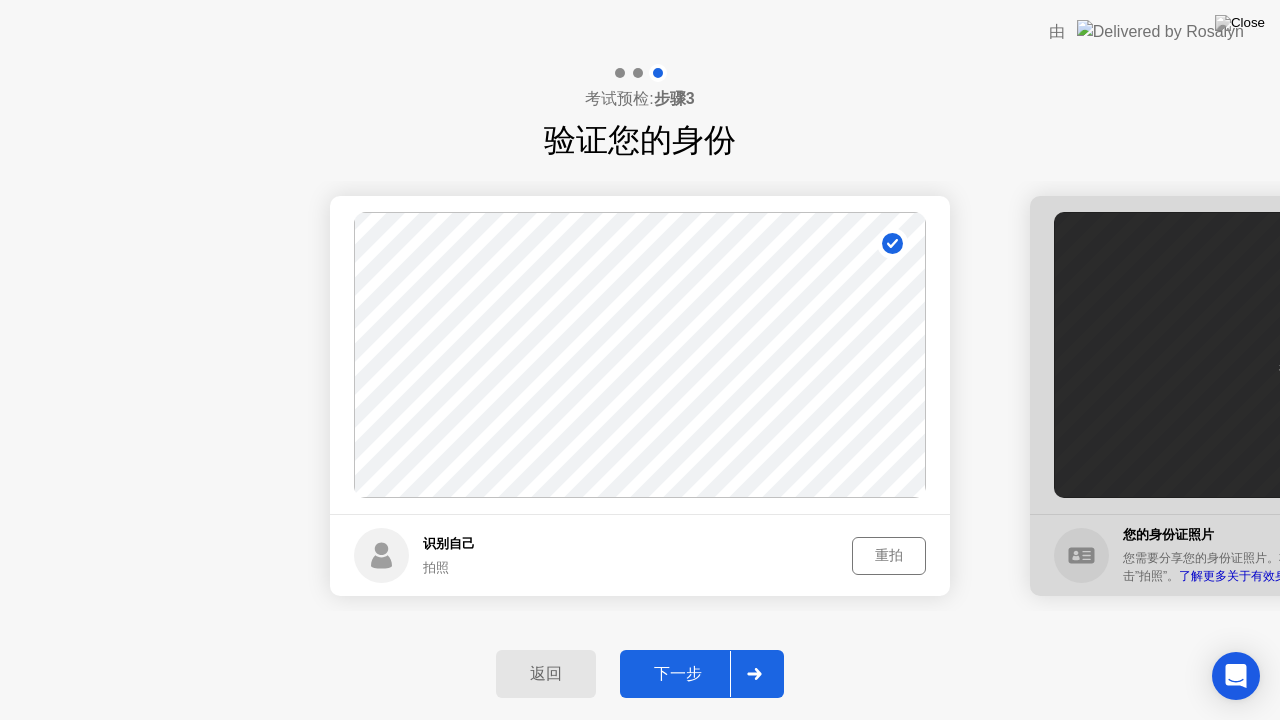 click on "下一步" 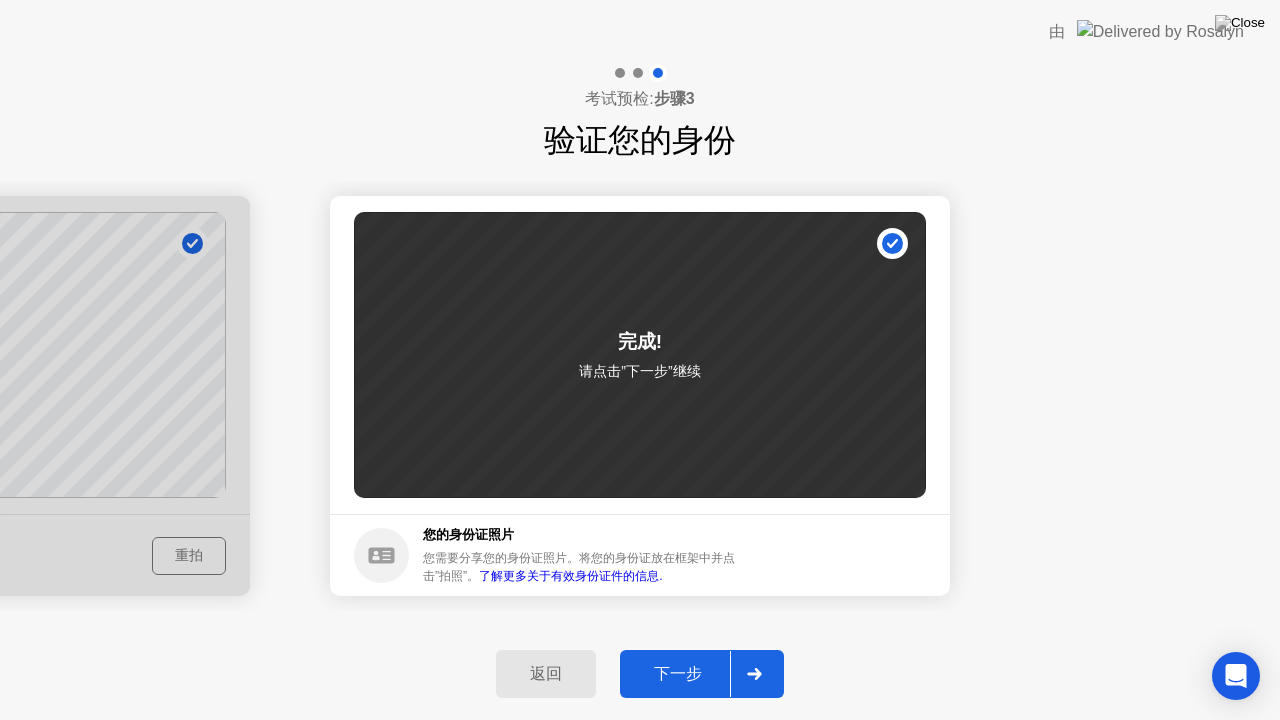 click on "下一步" 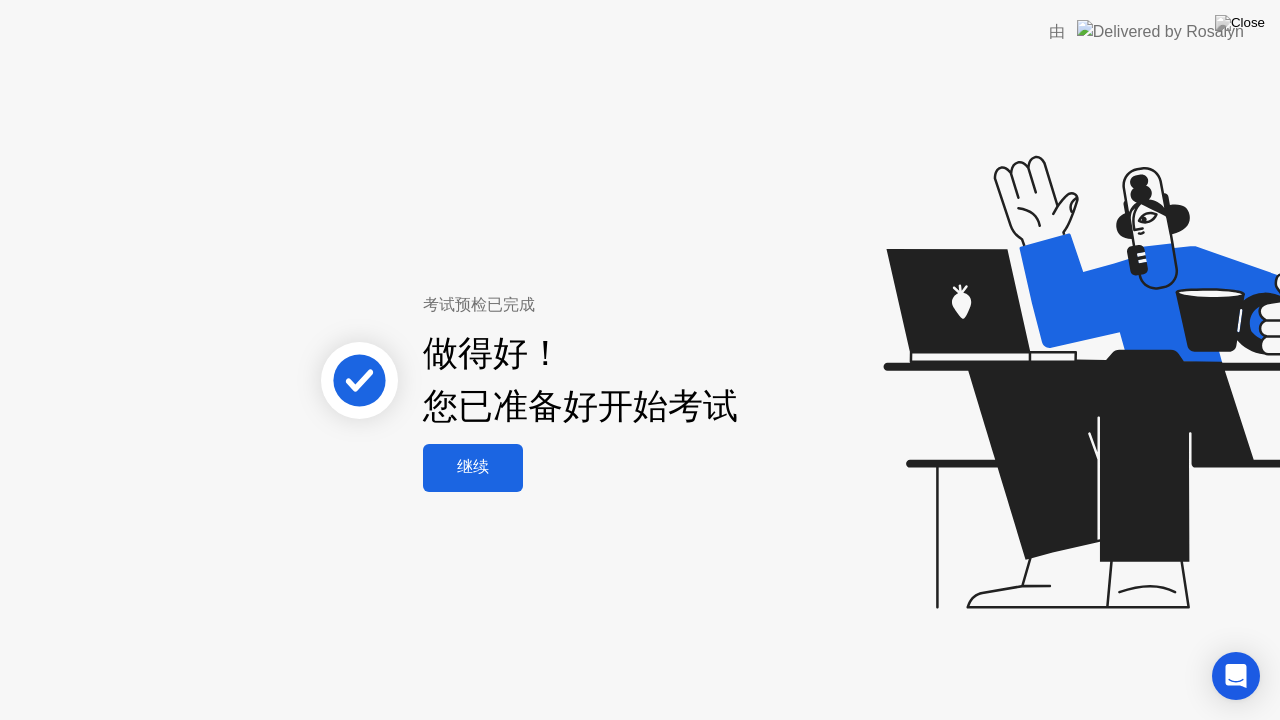 click on "继续" 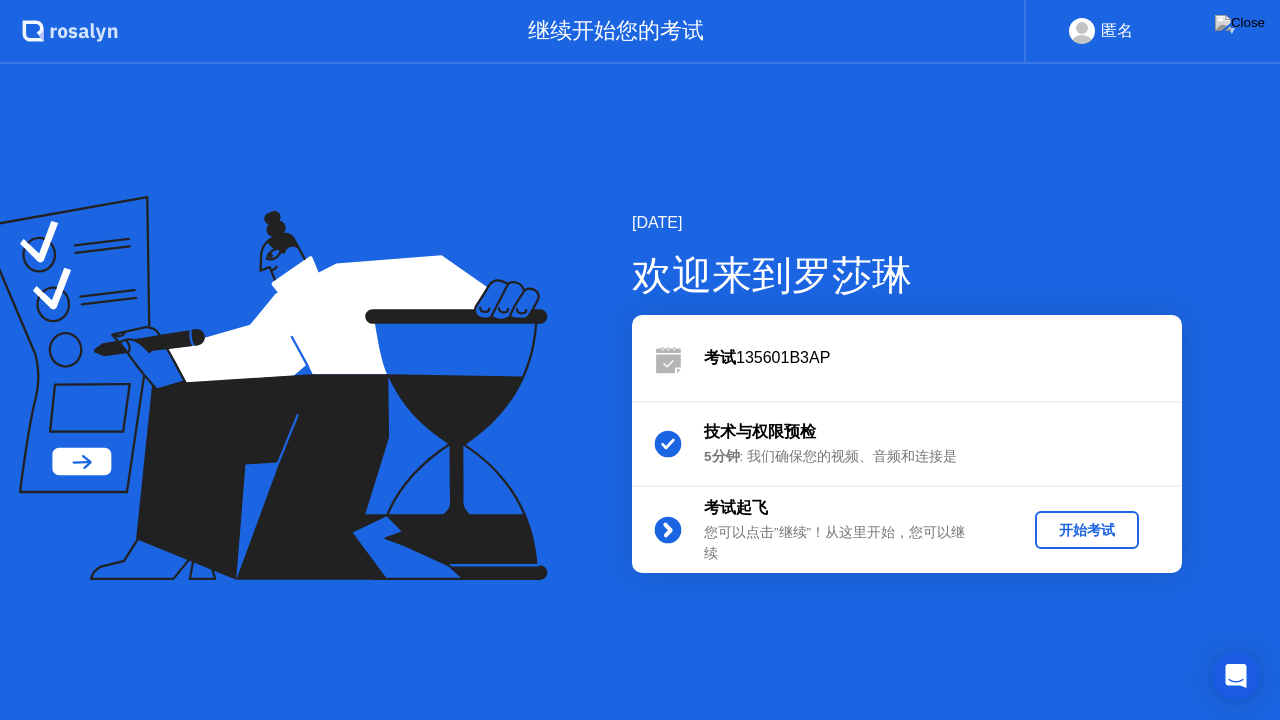 click on "开始考试" 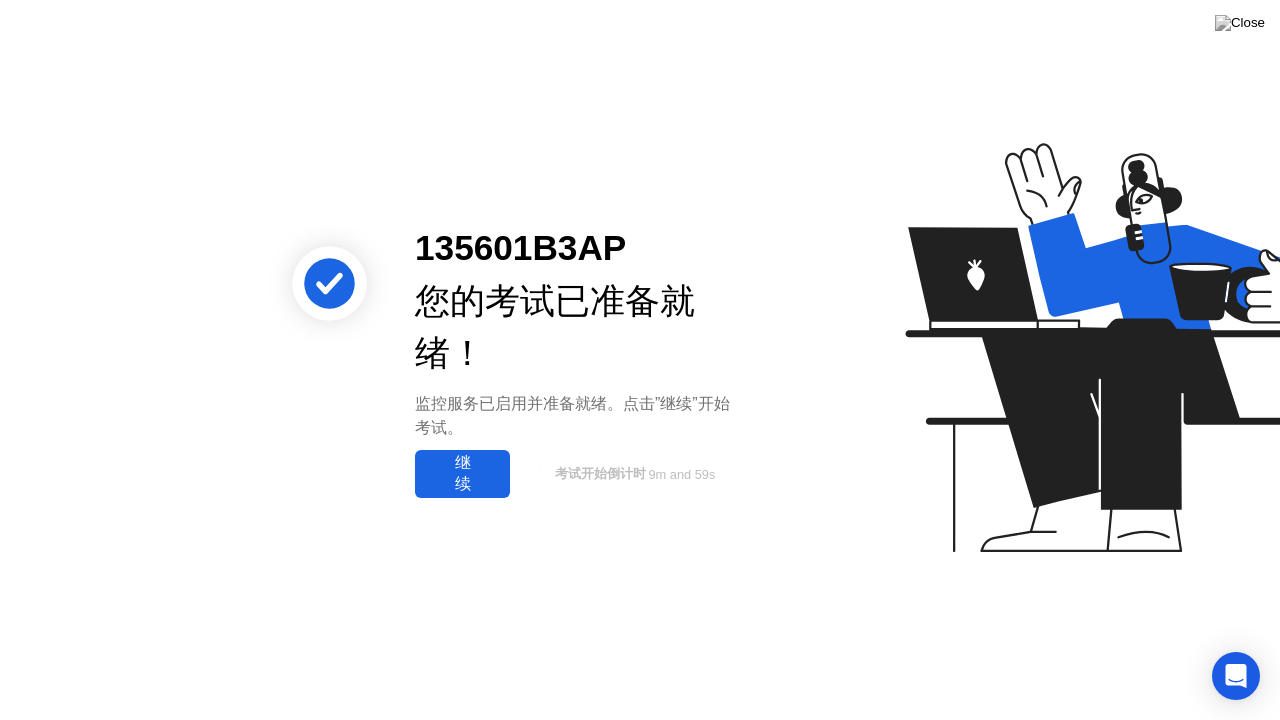 click on "继续" 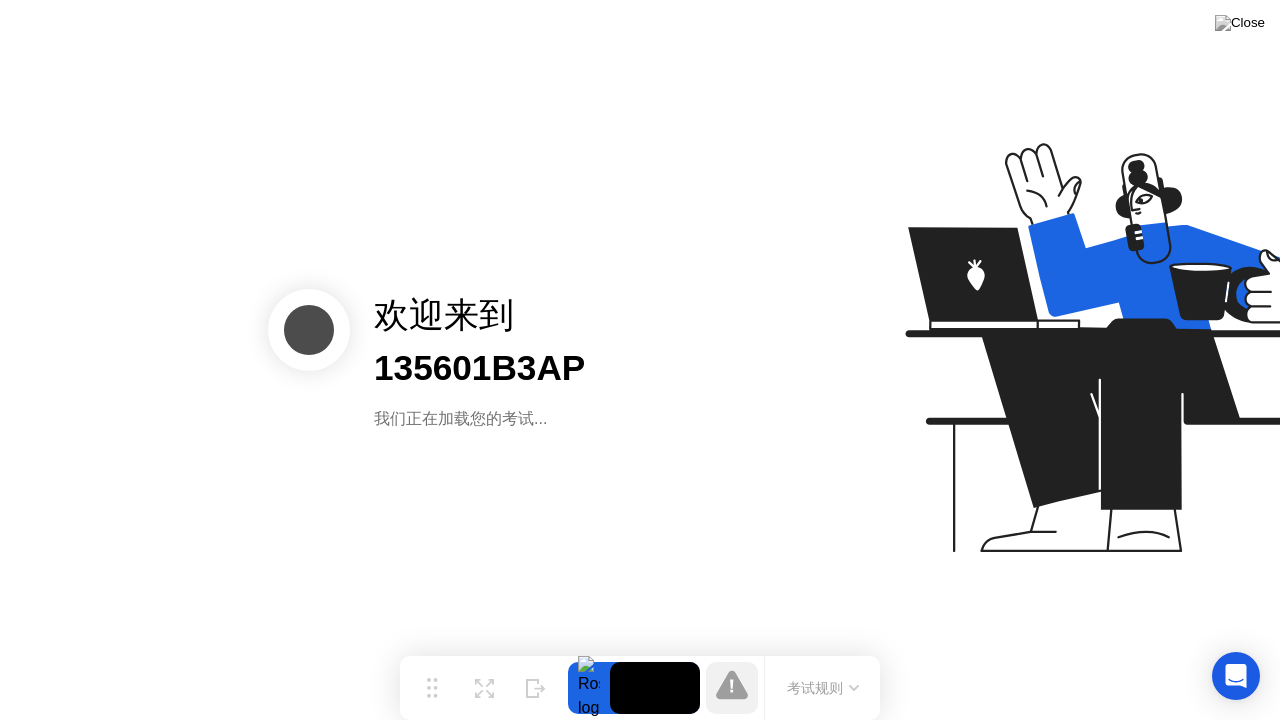 click on "考试规则" 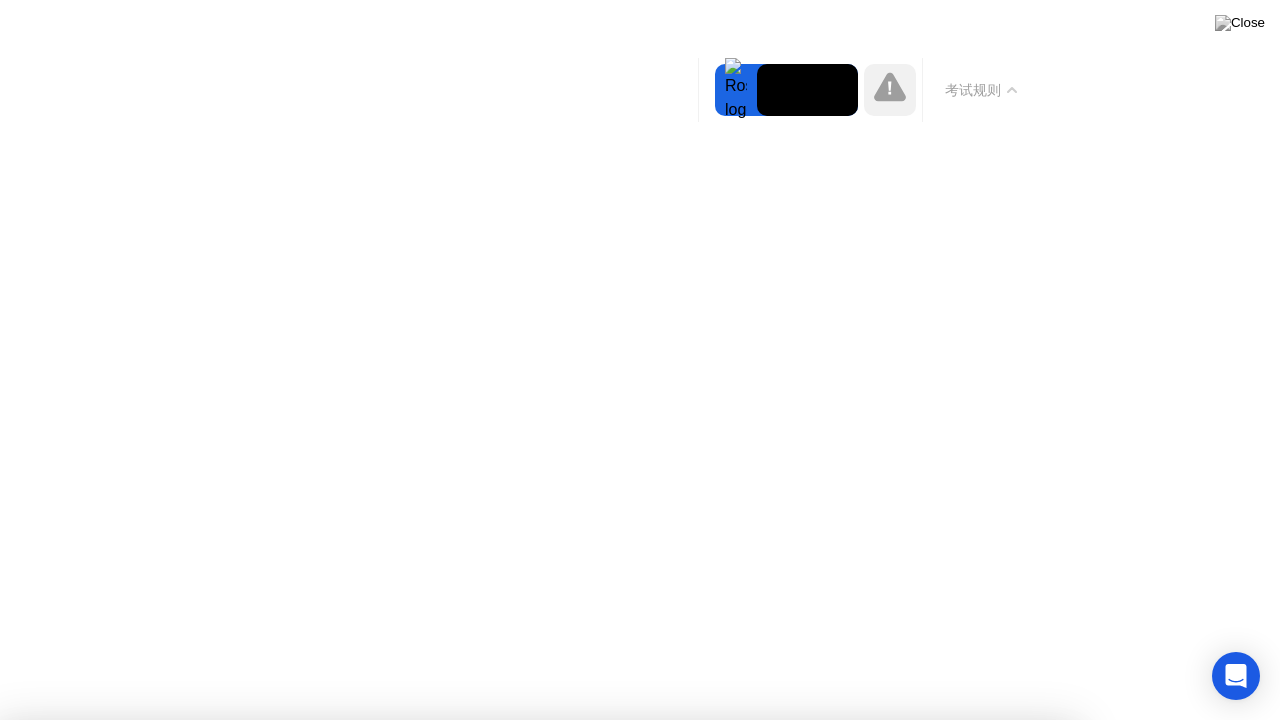 click on "明白了!" at bounding box center (537, 1288) 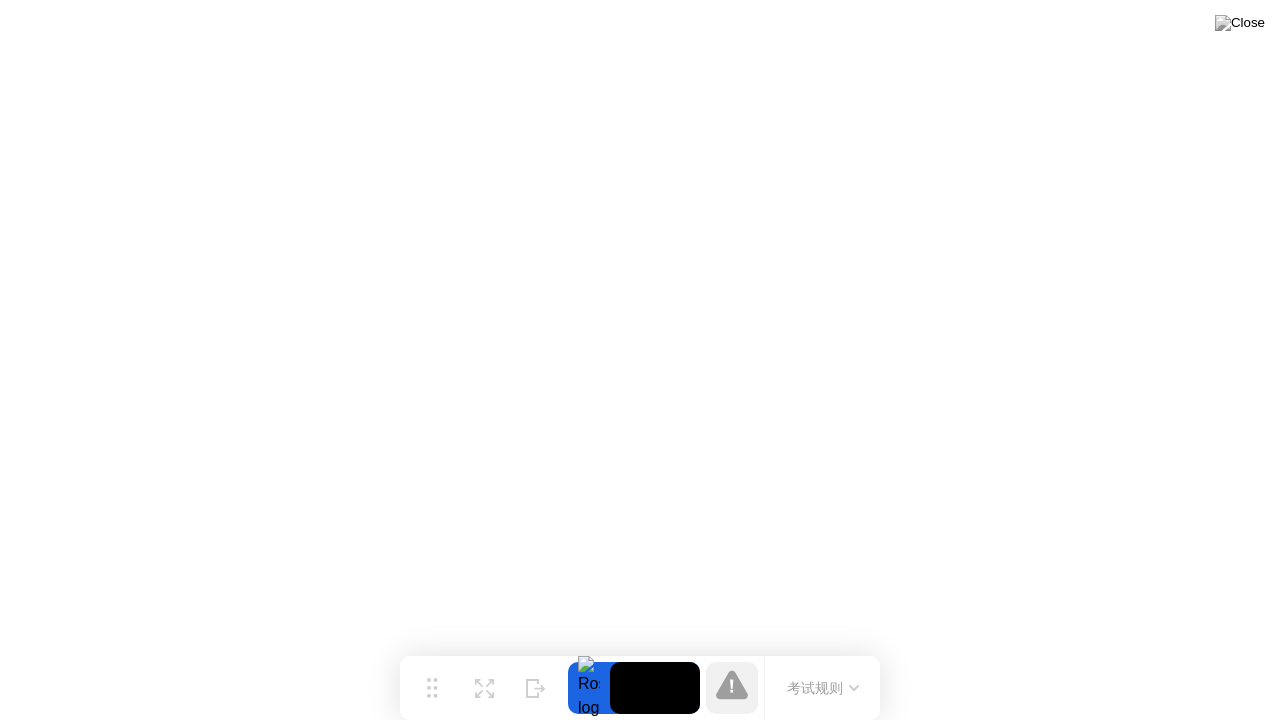 click on "考试规则" 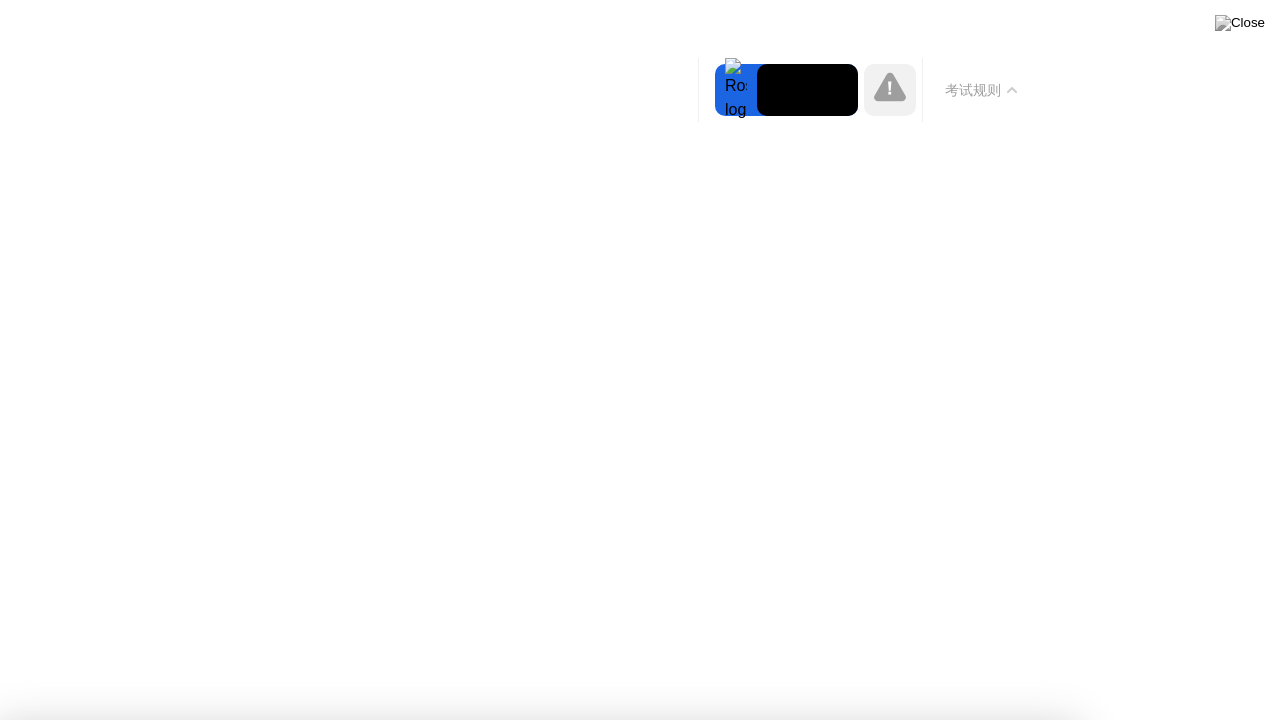 click on "明白了!" at bounding box center [537, 1289] 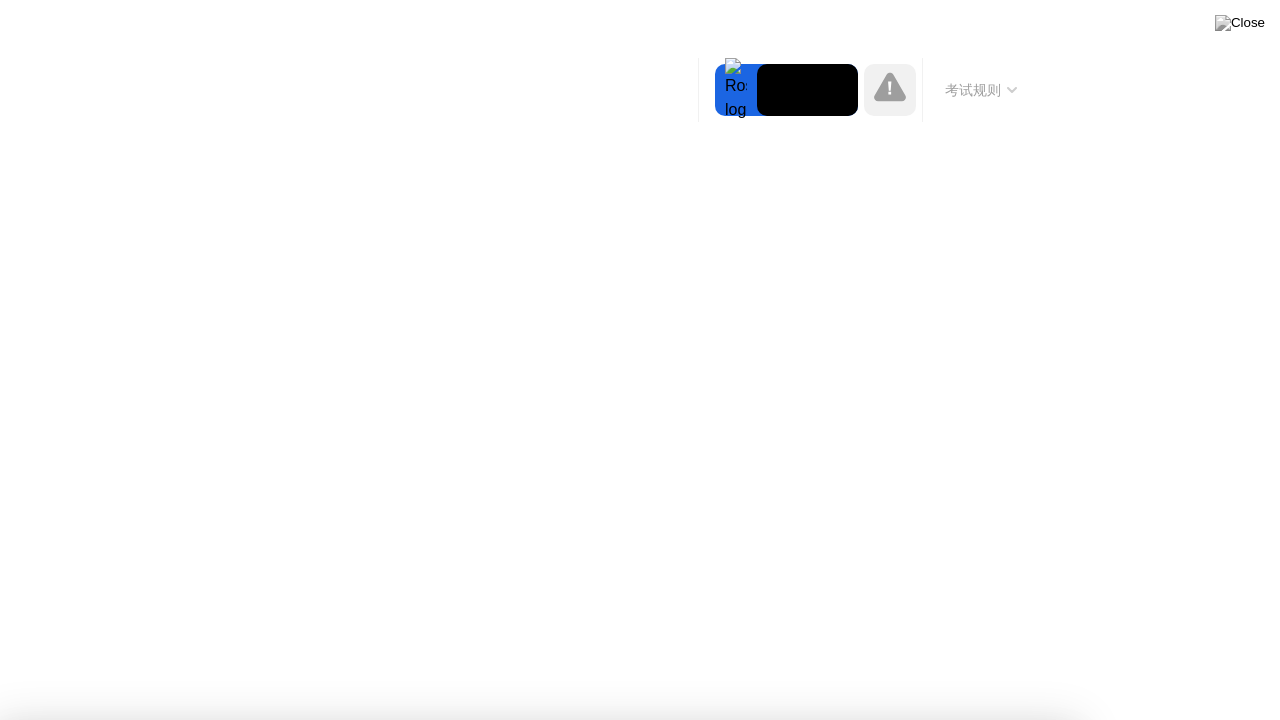 click on "明白了!" at bounding box center (652, 1194) 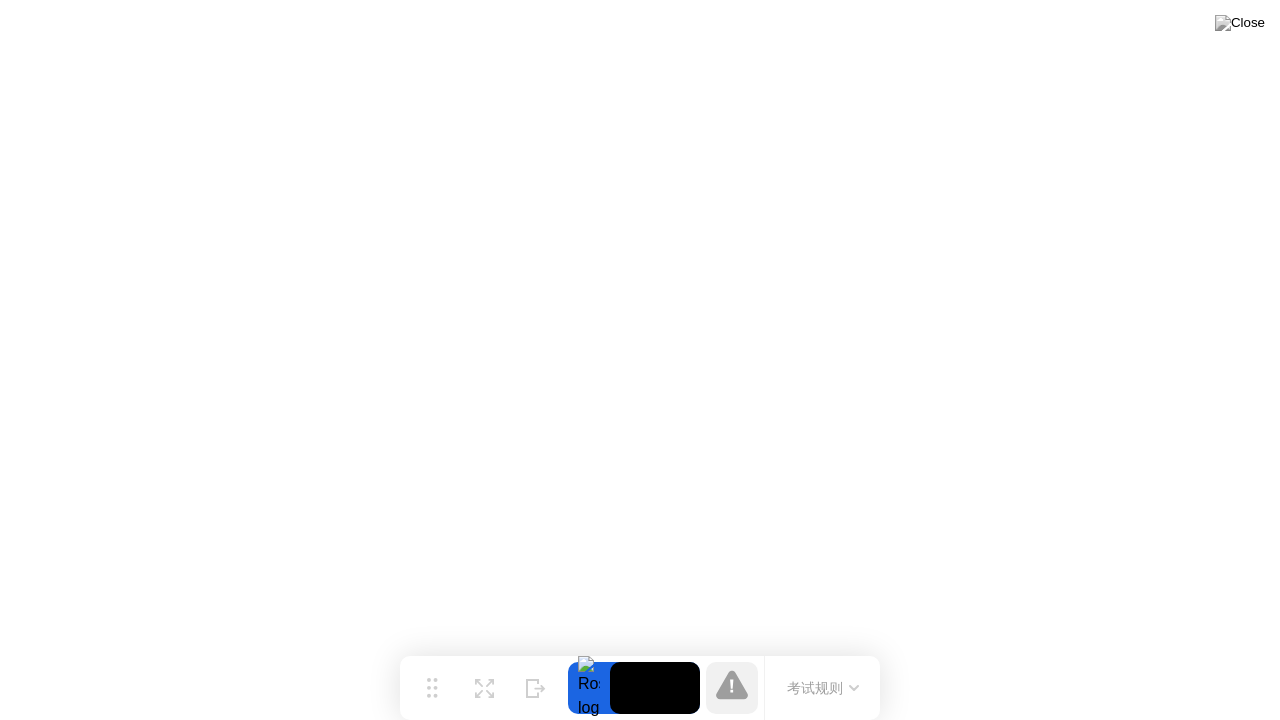 click 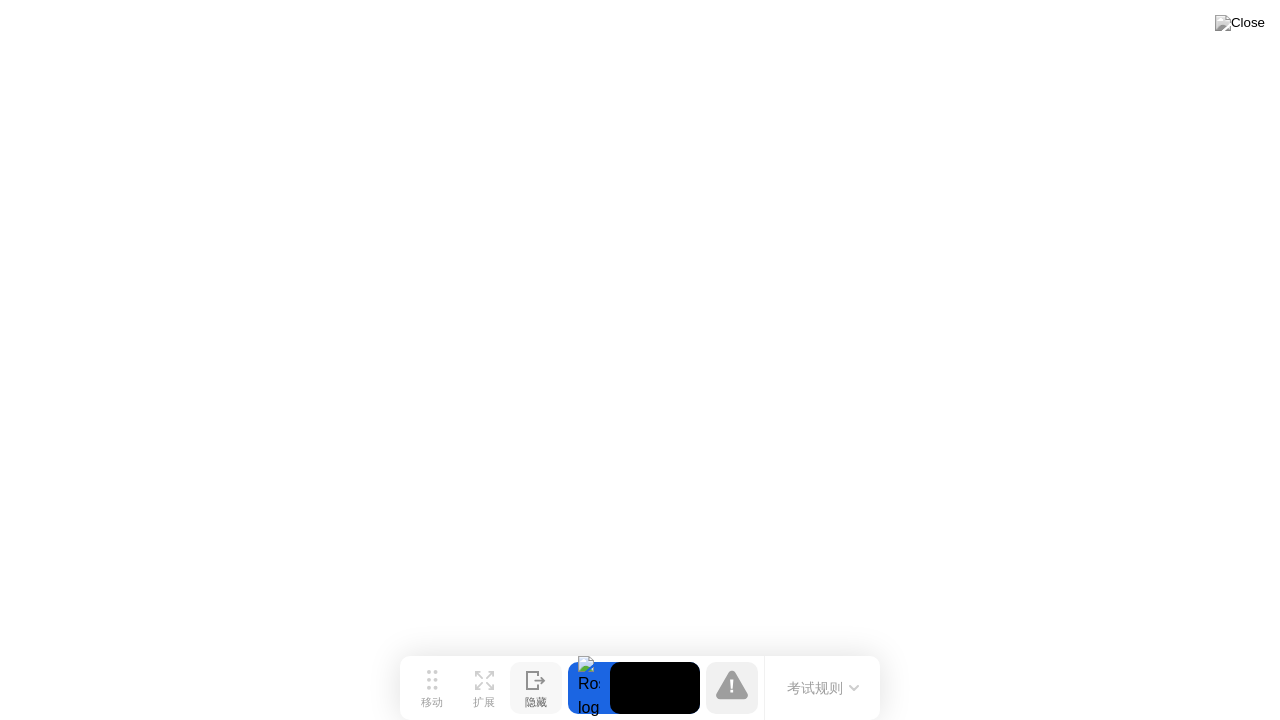 click on "隐藏" at bounding box center [536, 703] 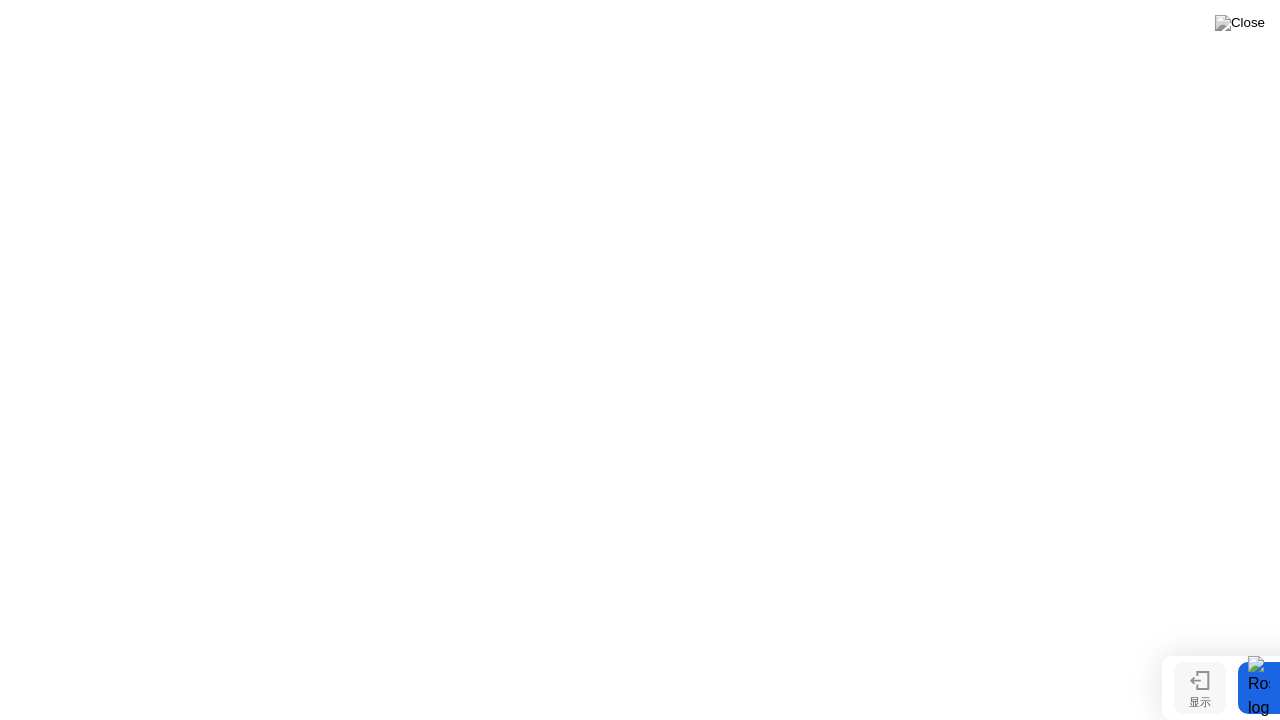 click on "显示" at bounding box center (1200, 703) 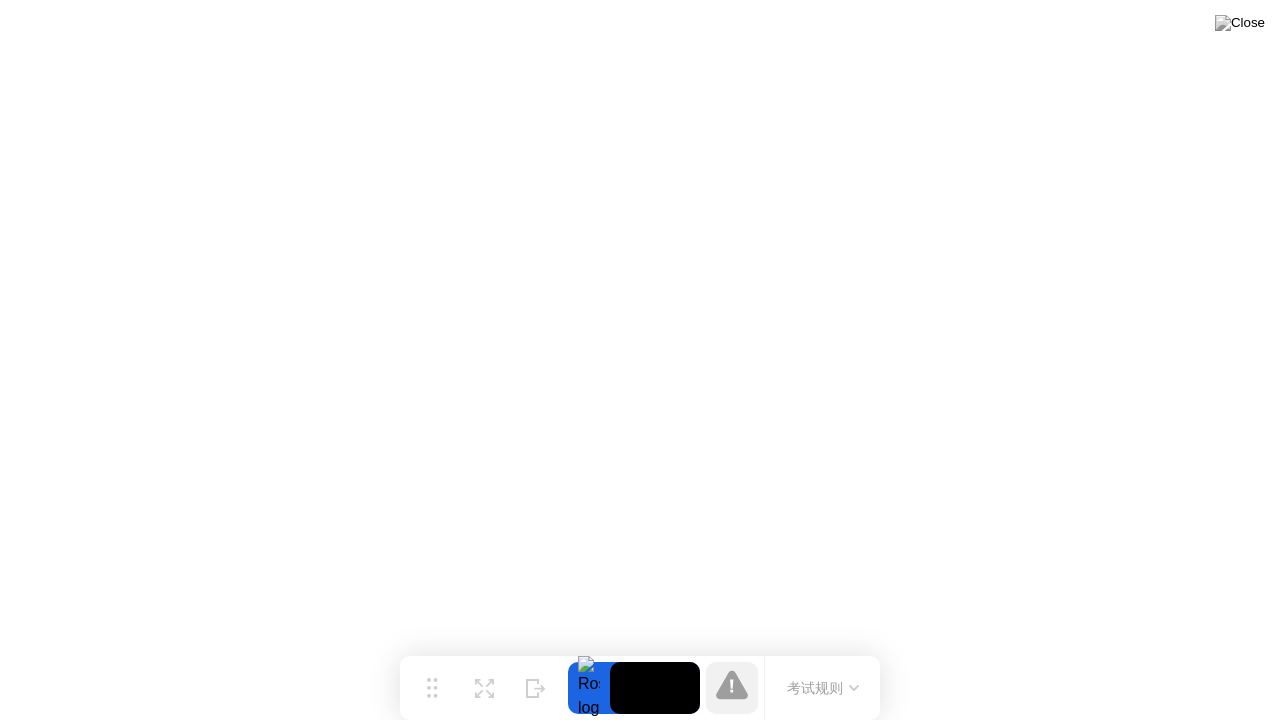 click 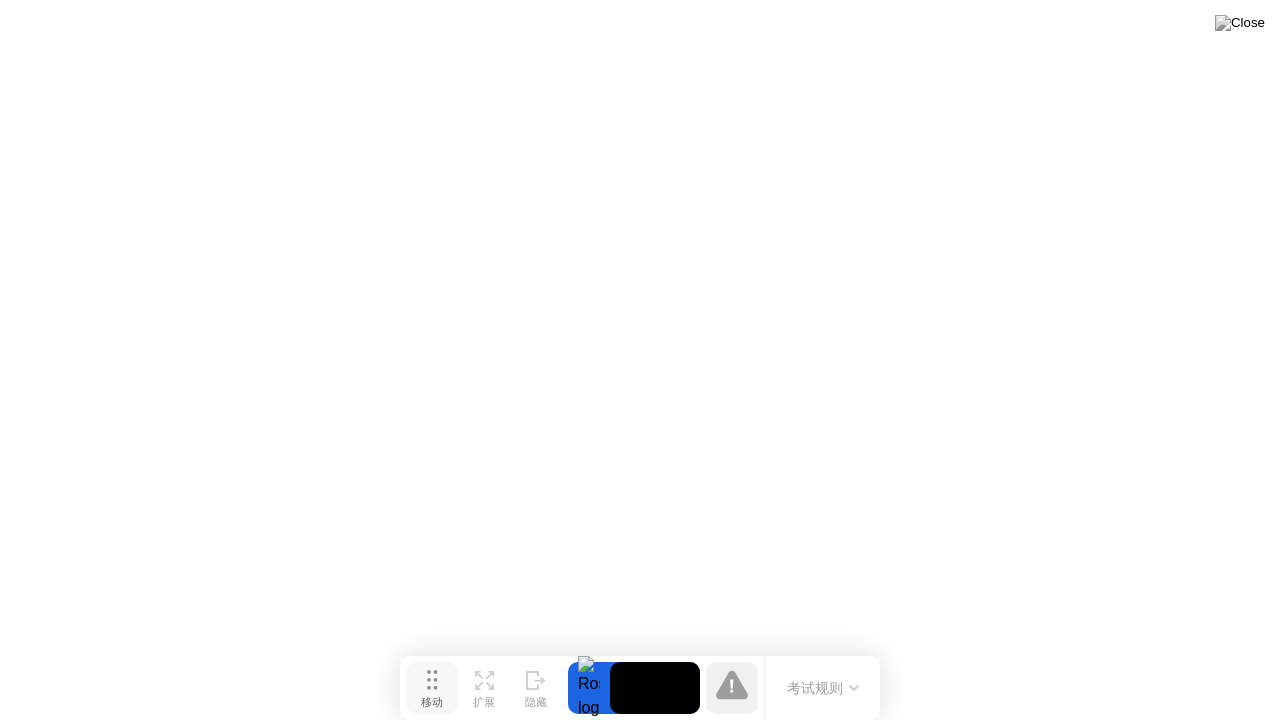 click 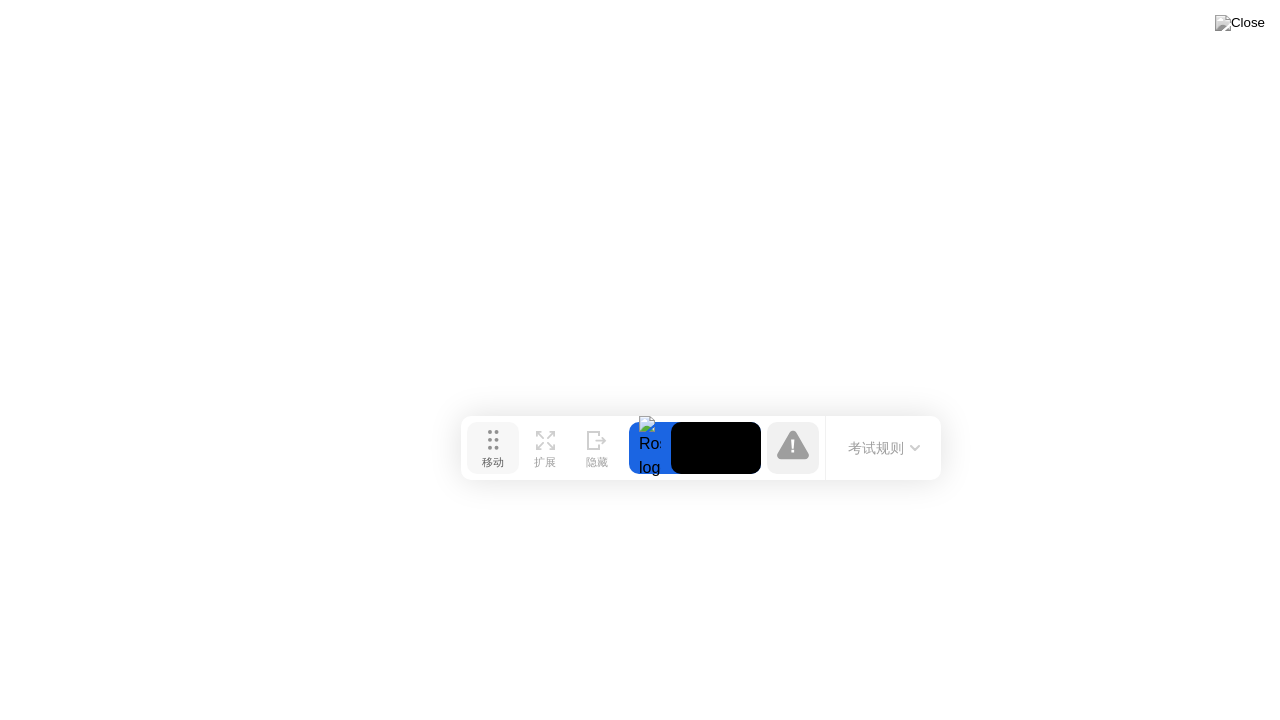 drag, startPoint x: 430, startPoint y: 682, endPoint x: 457, endPoint y: 142, distance: 540.67456 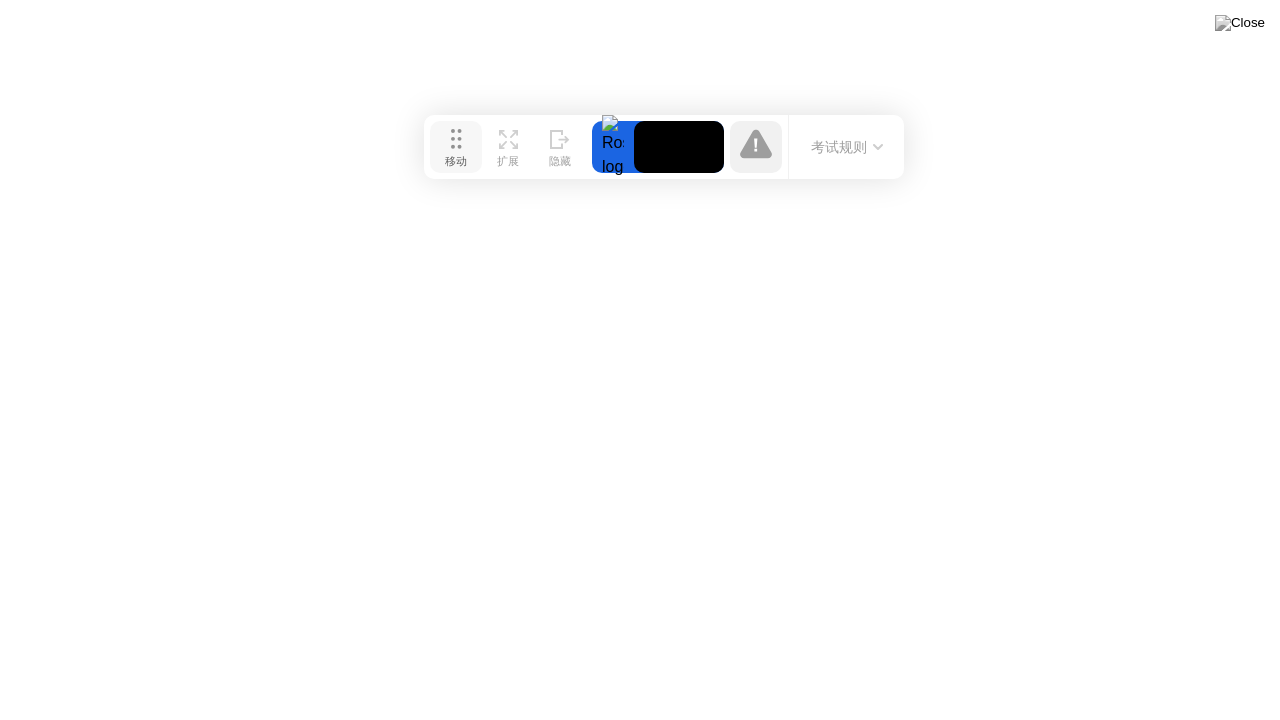 click on "移动" 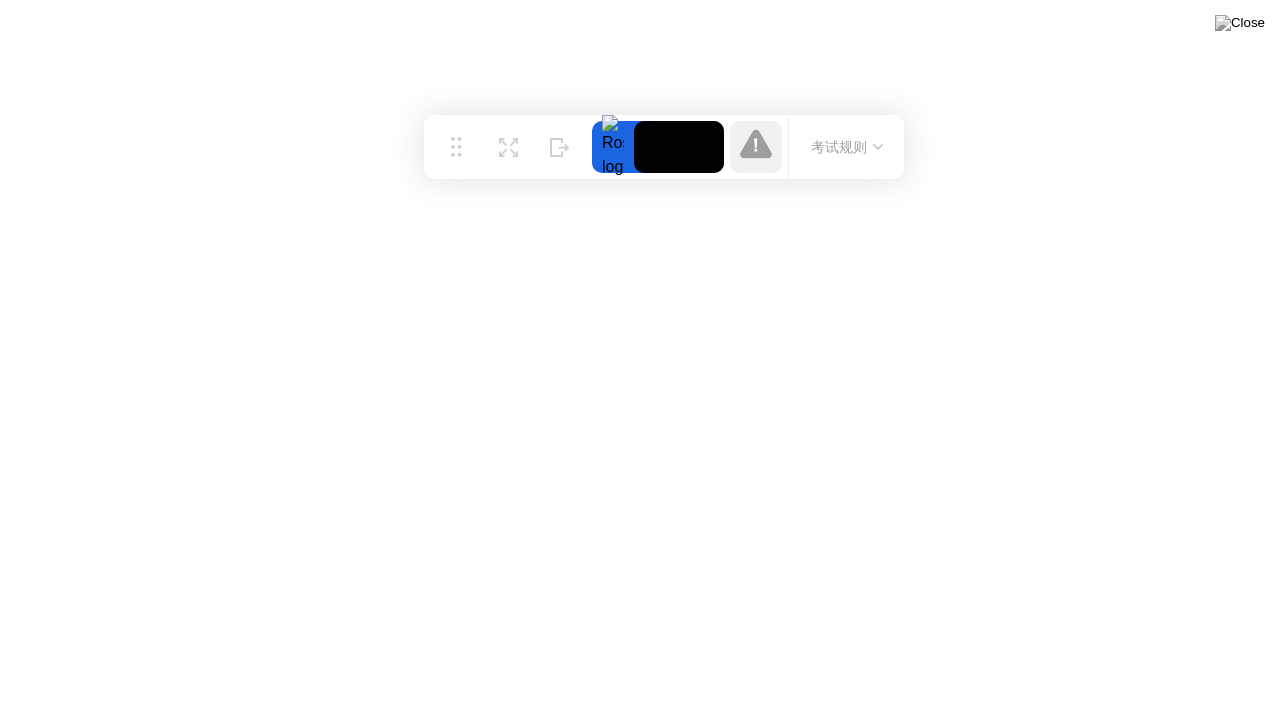 click 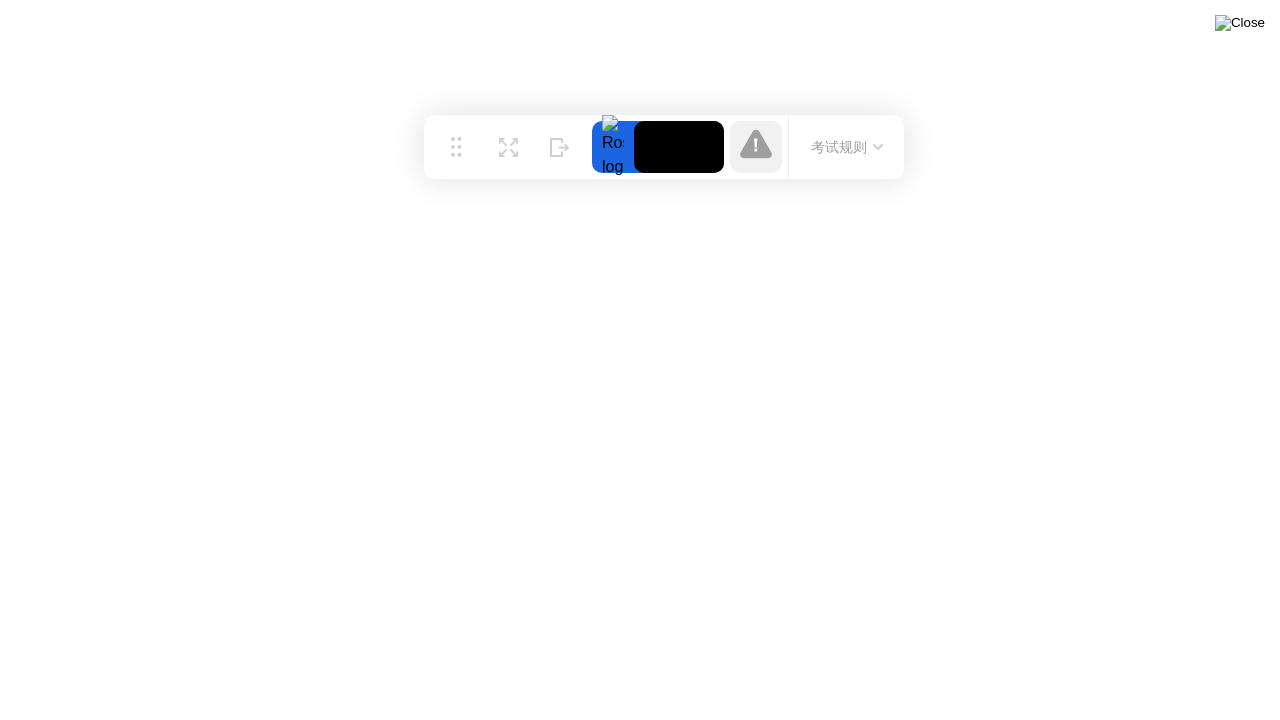 click at bounding box center (1240, 23) 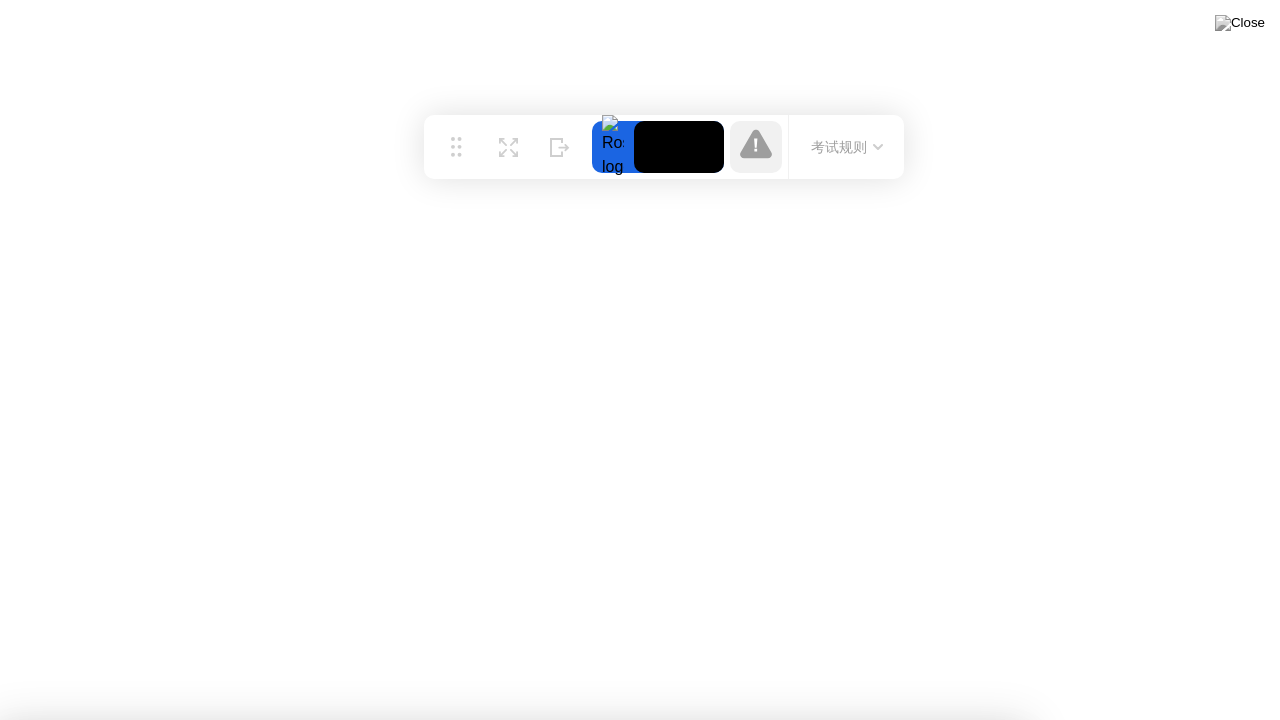 click on "是 否" at bounding box center (512, 833) 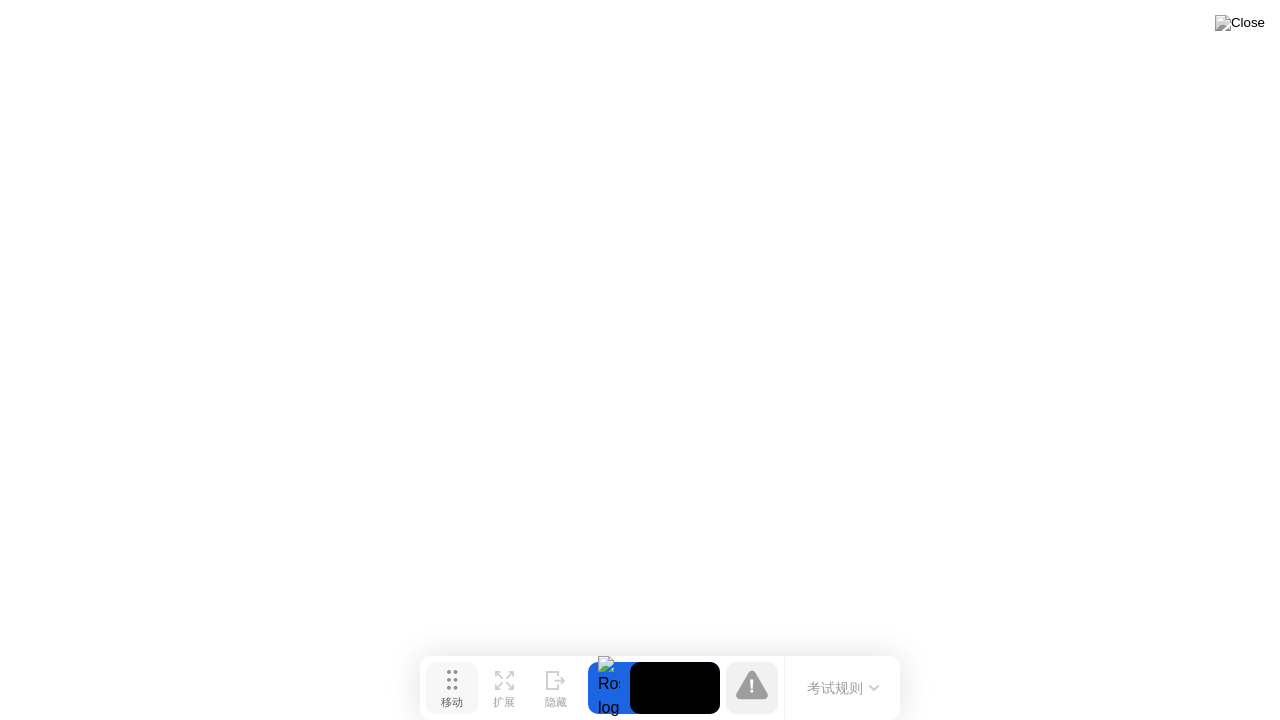 drag, startPoint x: 454, startPoint y: 151, endPoint x: 446, endPoint y: 699, distance: 548.0584 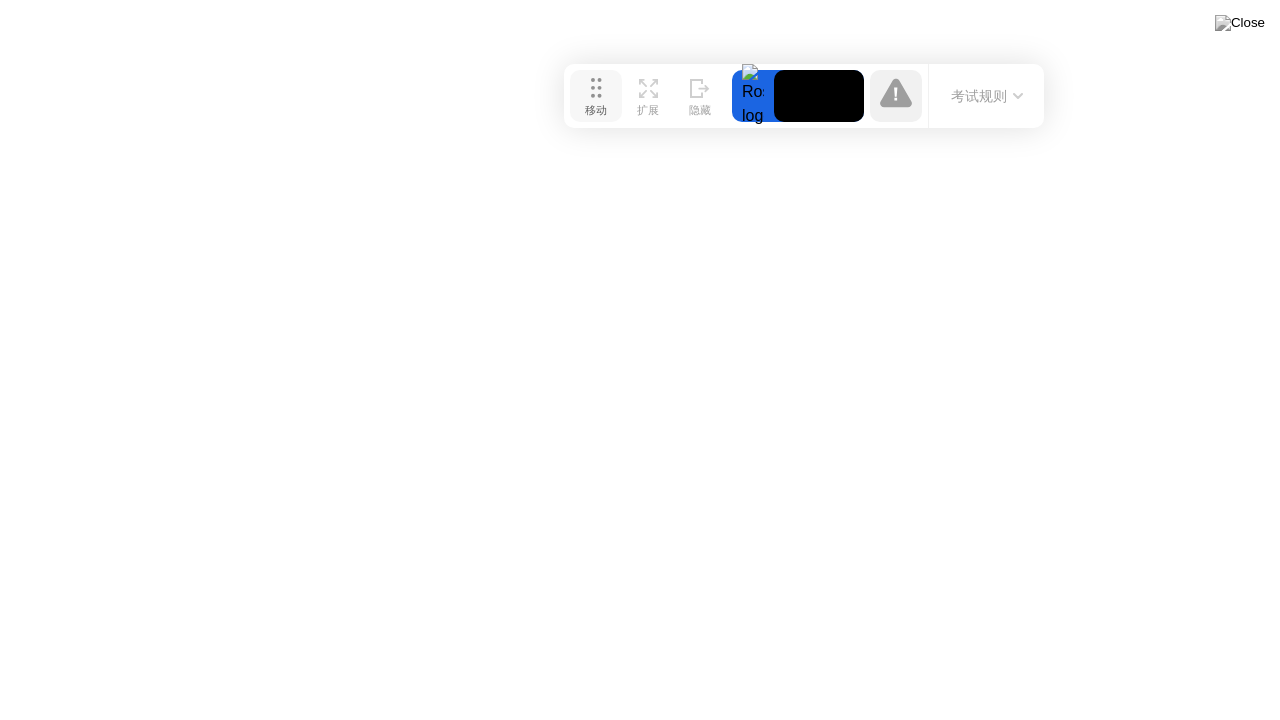 drag, startPoint x: 456, startPoint y: 678, endPoint x: 602, endPoint y: 69, distance: 626.25635 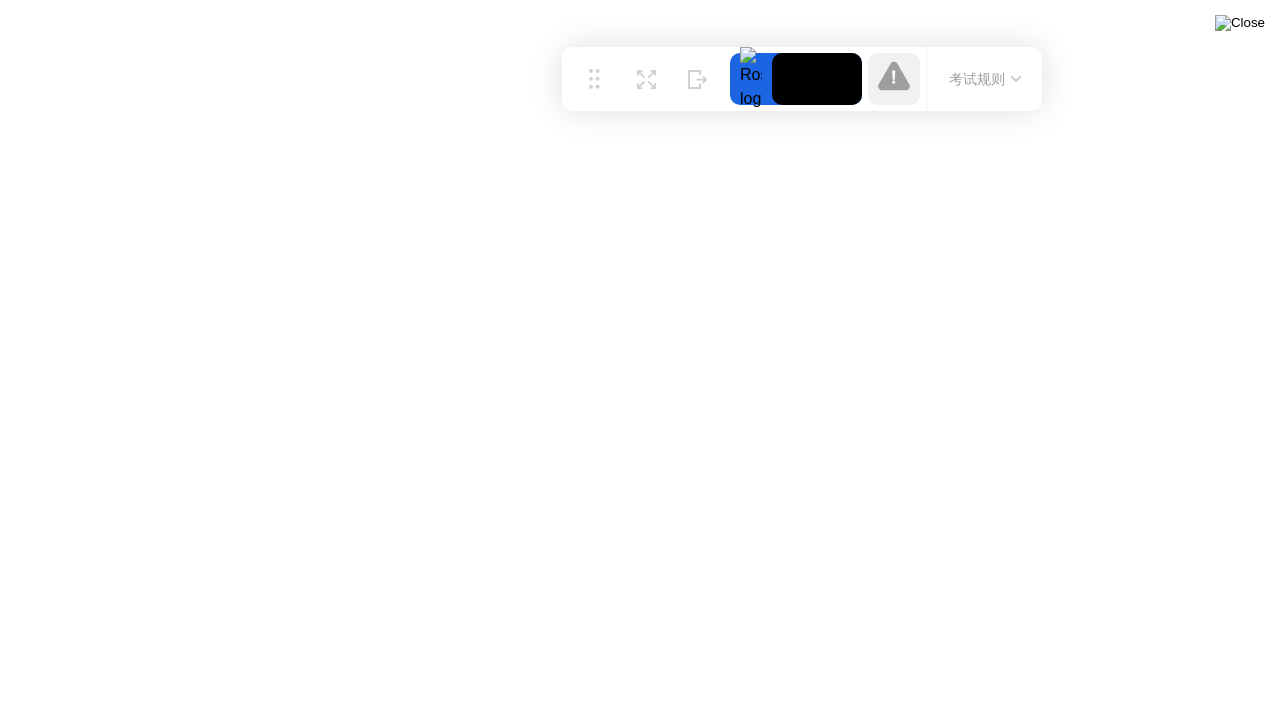 click at bounding box center [1240, 23] 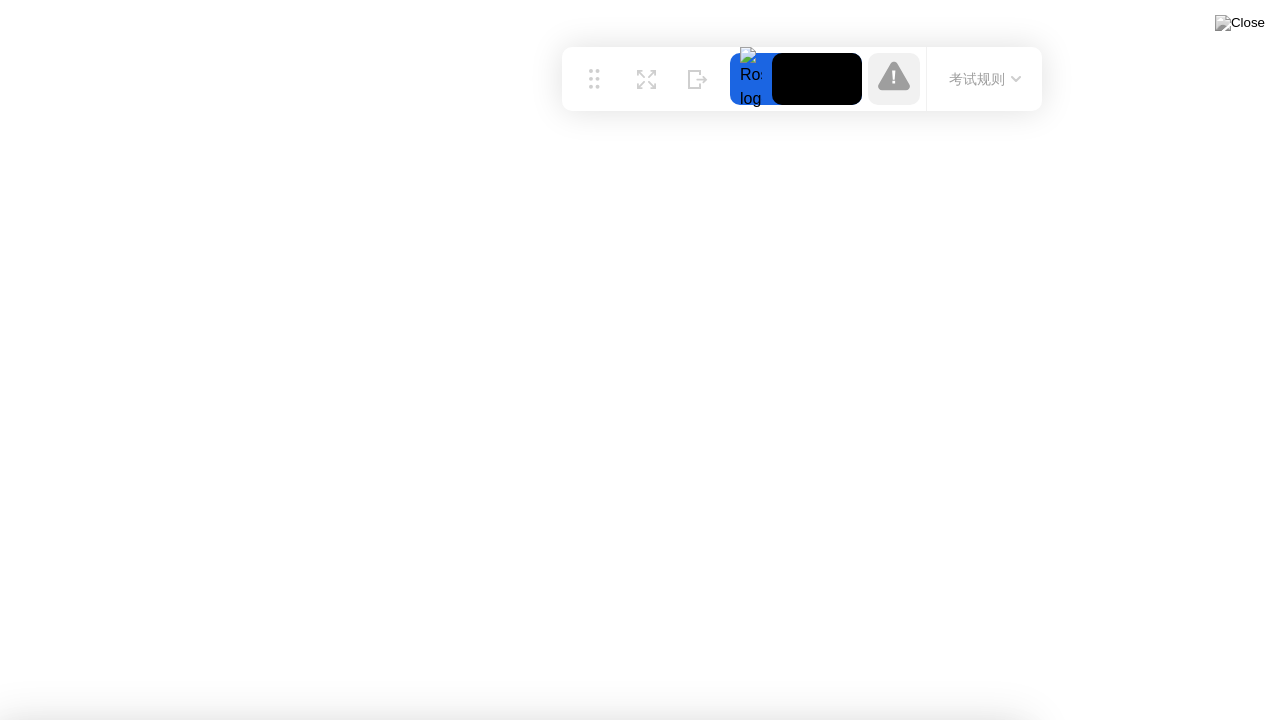 click on "是" at bounding box center [464, 832] 